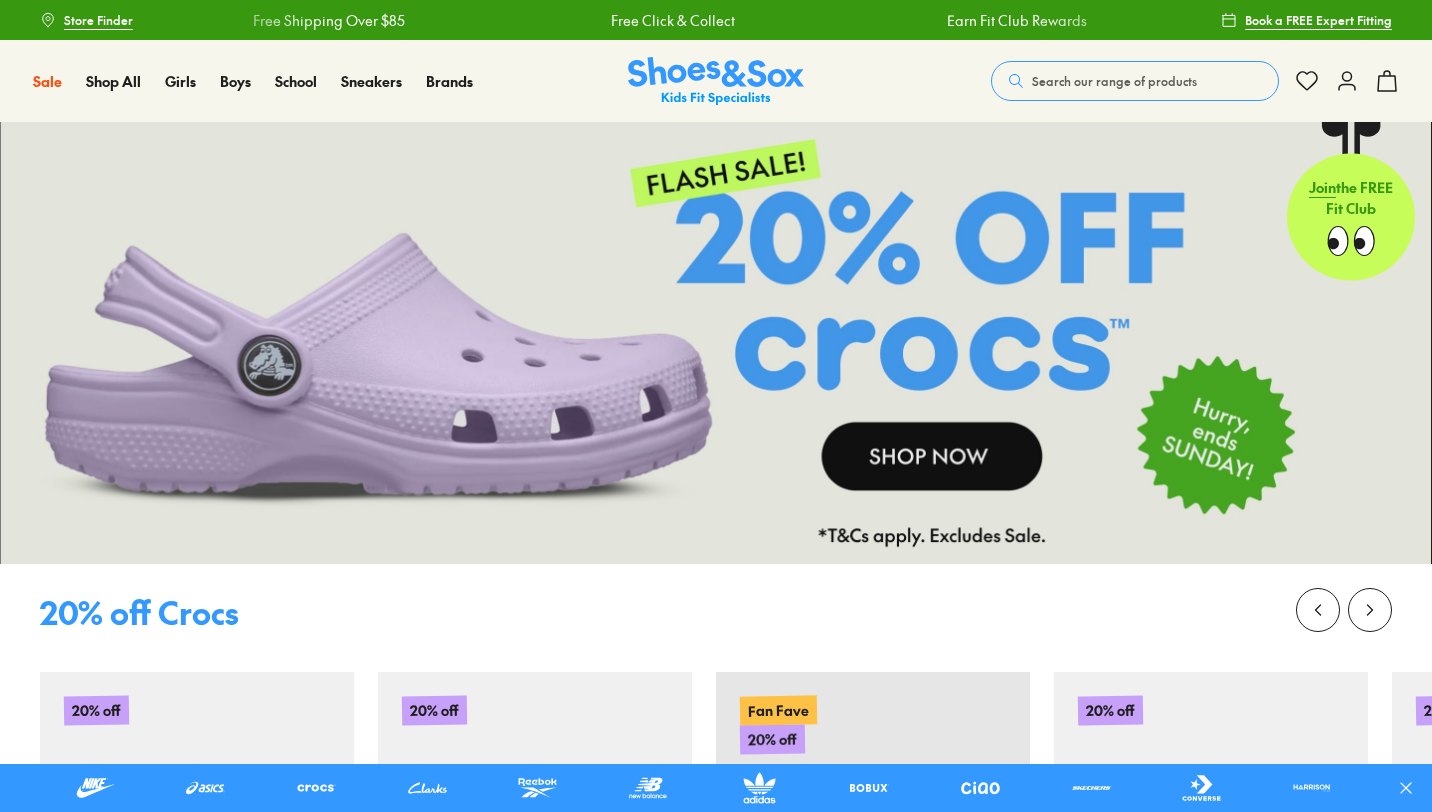 scroll, scrollTop: 0, scrollLeft: 0, axis: both 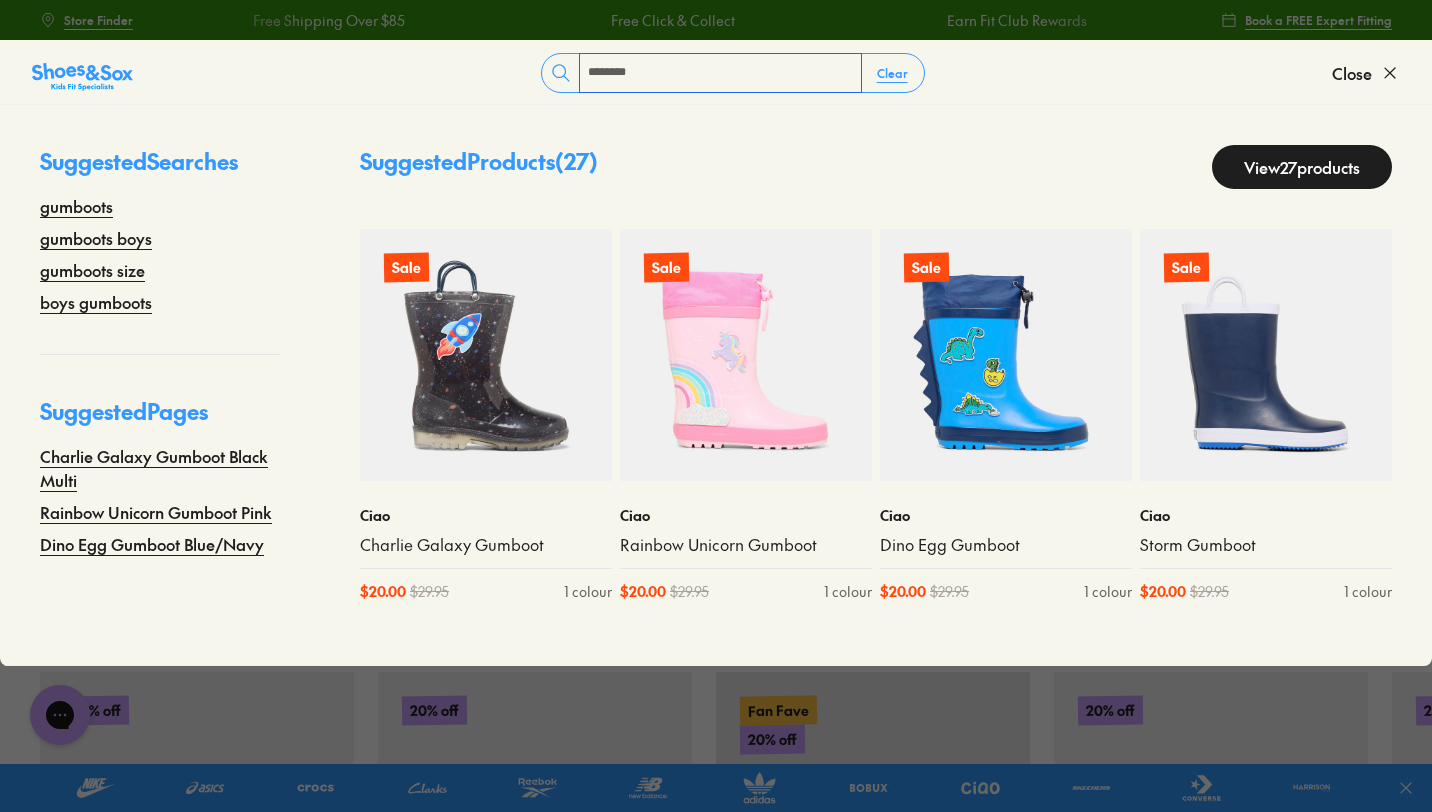click on "********" at bounding box center [720, 73] 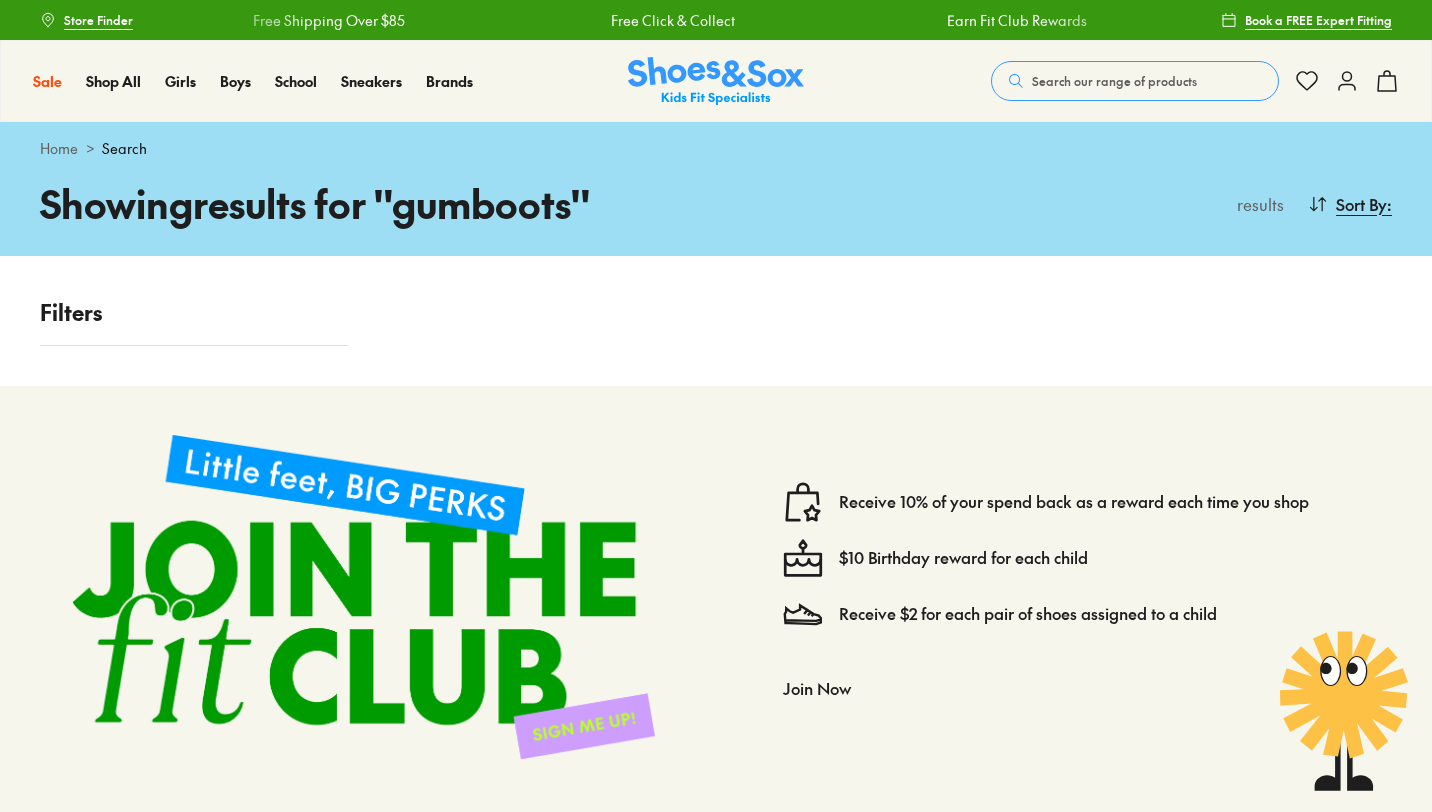 scroll, scrollTop: 0, scrollLeft: 0, axis: both 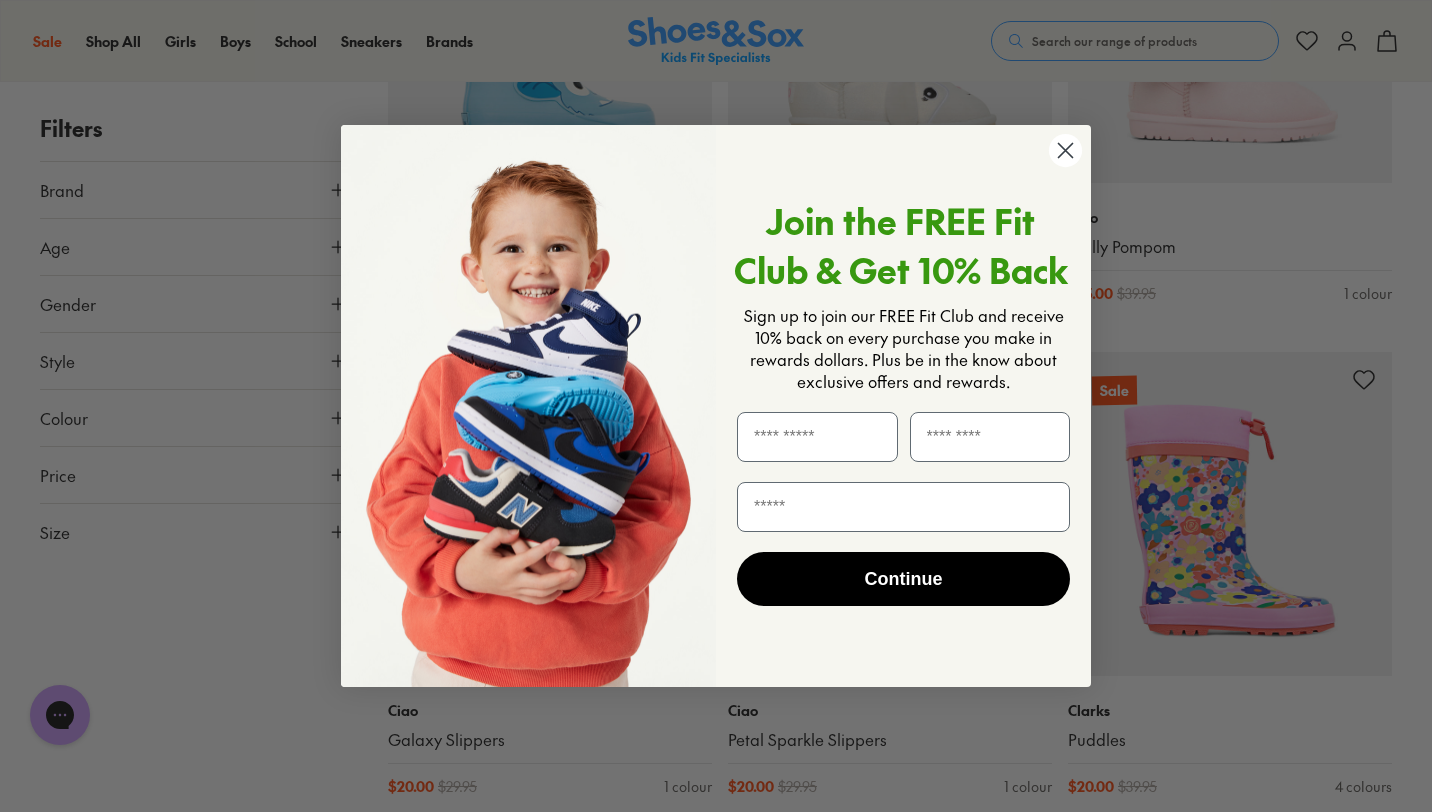 click 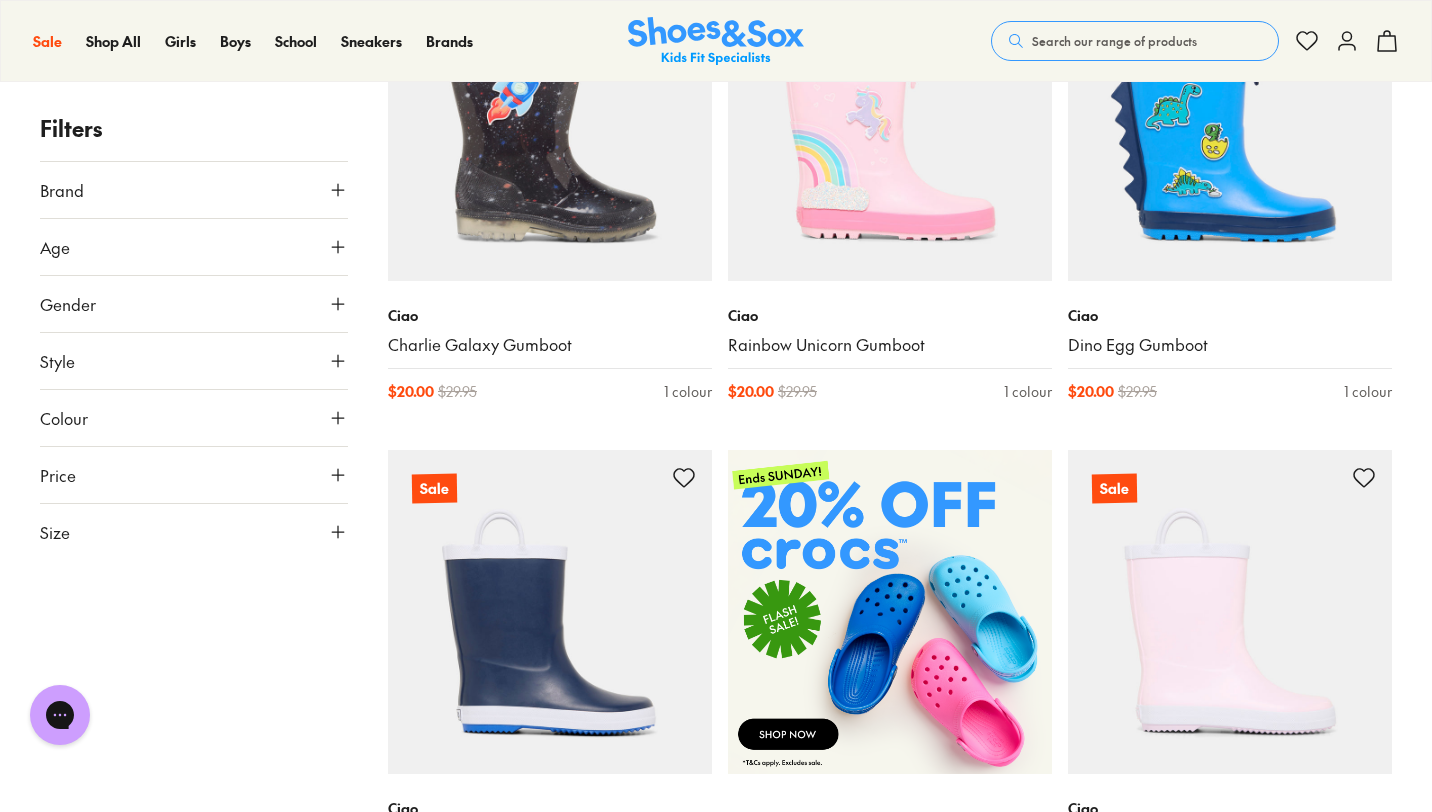 scroll, scrollTop: 0, scrollLeft: 0, axis: both 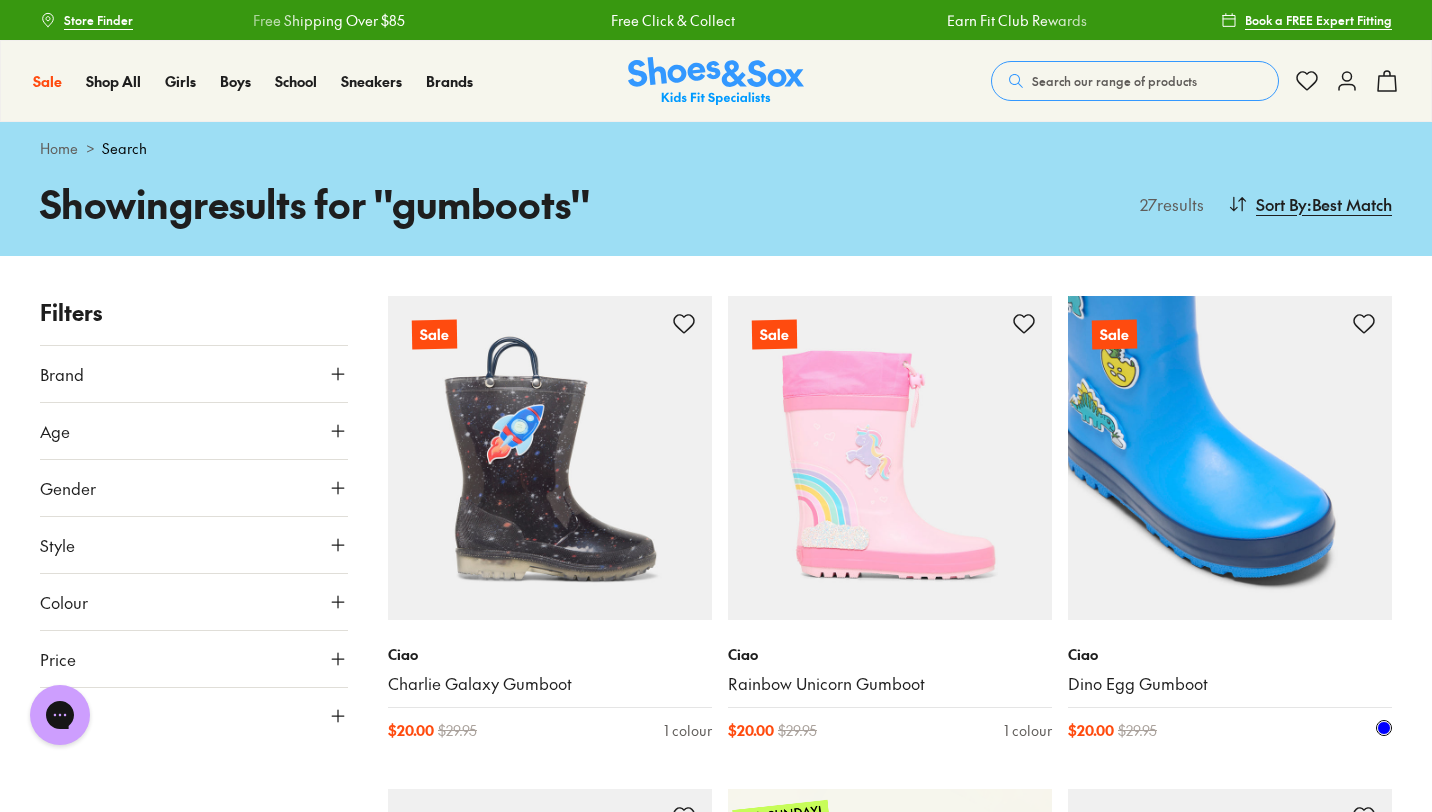 click at bounding box center (1230, 458) 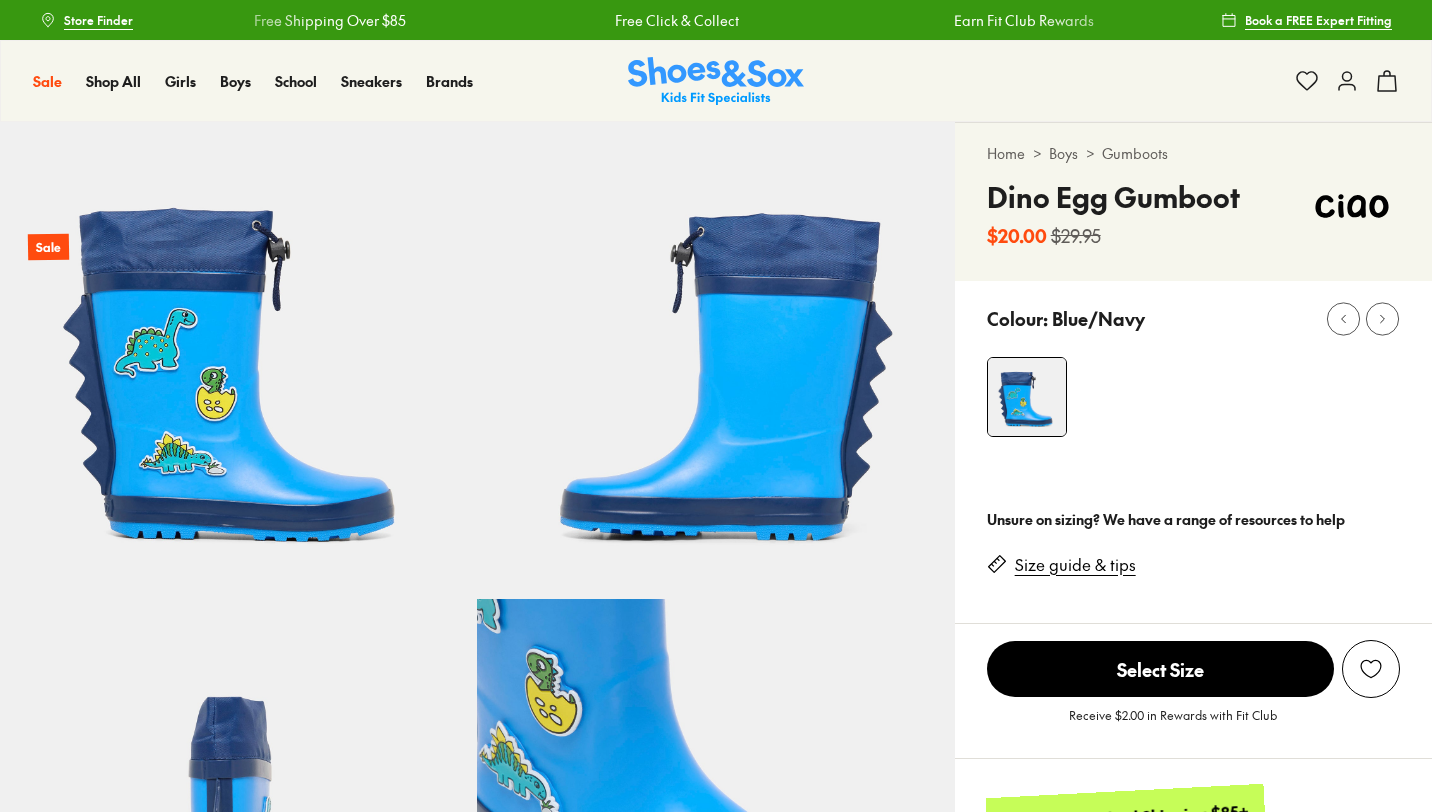 scroll, scrollTop: 0, scrollLeft: 0, axis: both 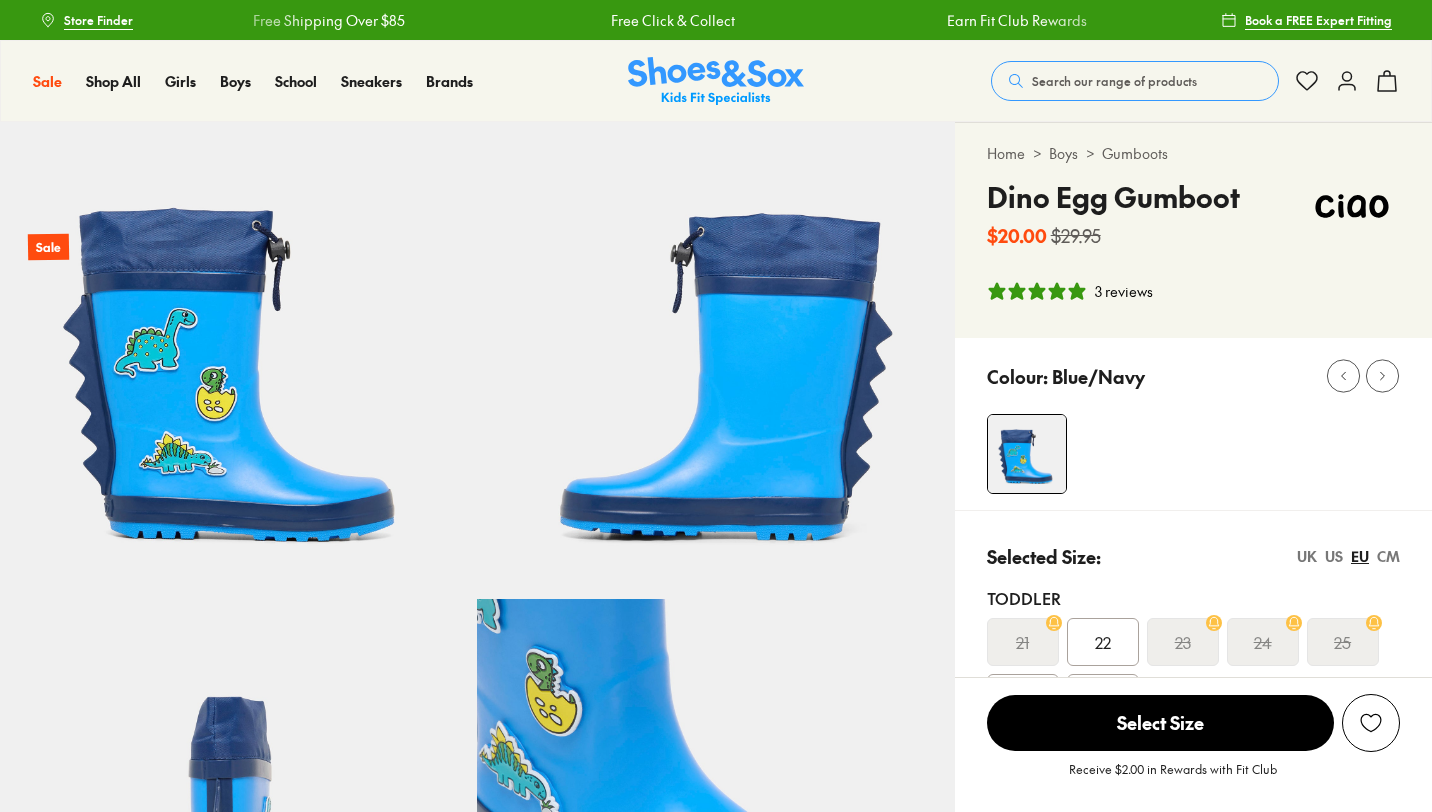 select on "*" 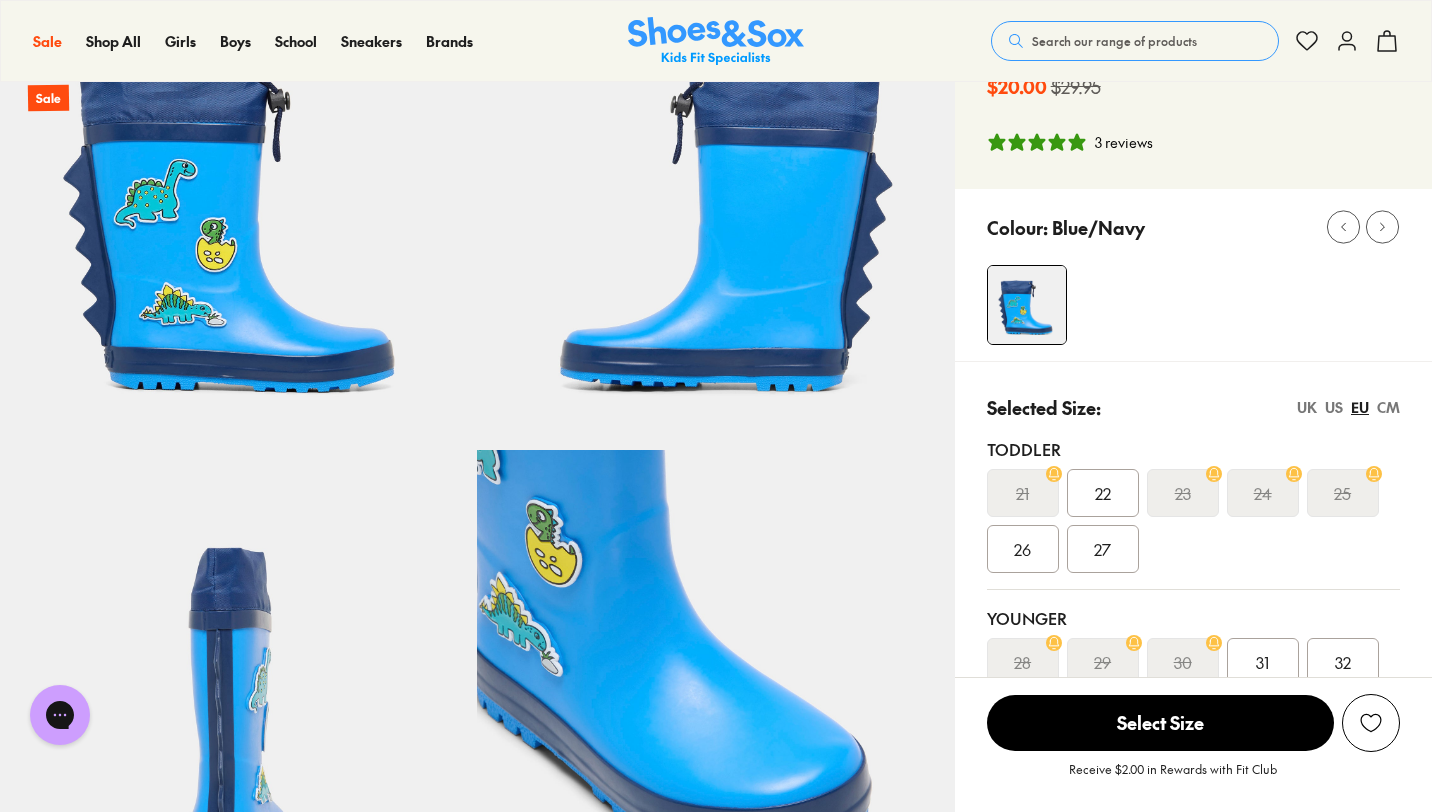 scroll, scrollTop: 0, scrollLeft: 0, axis: both 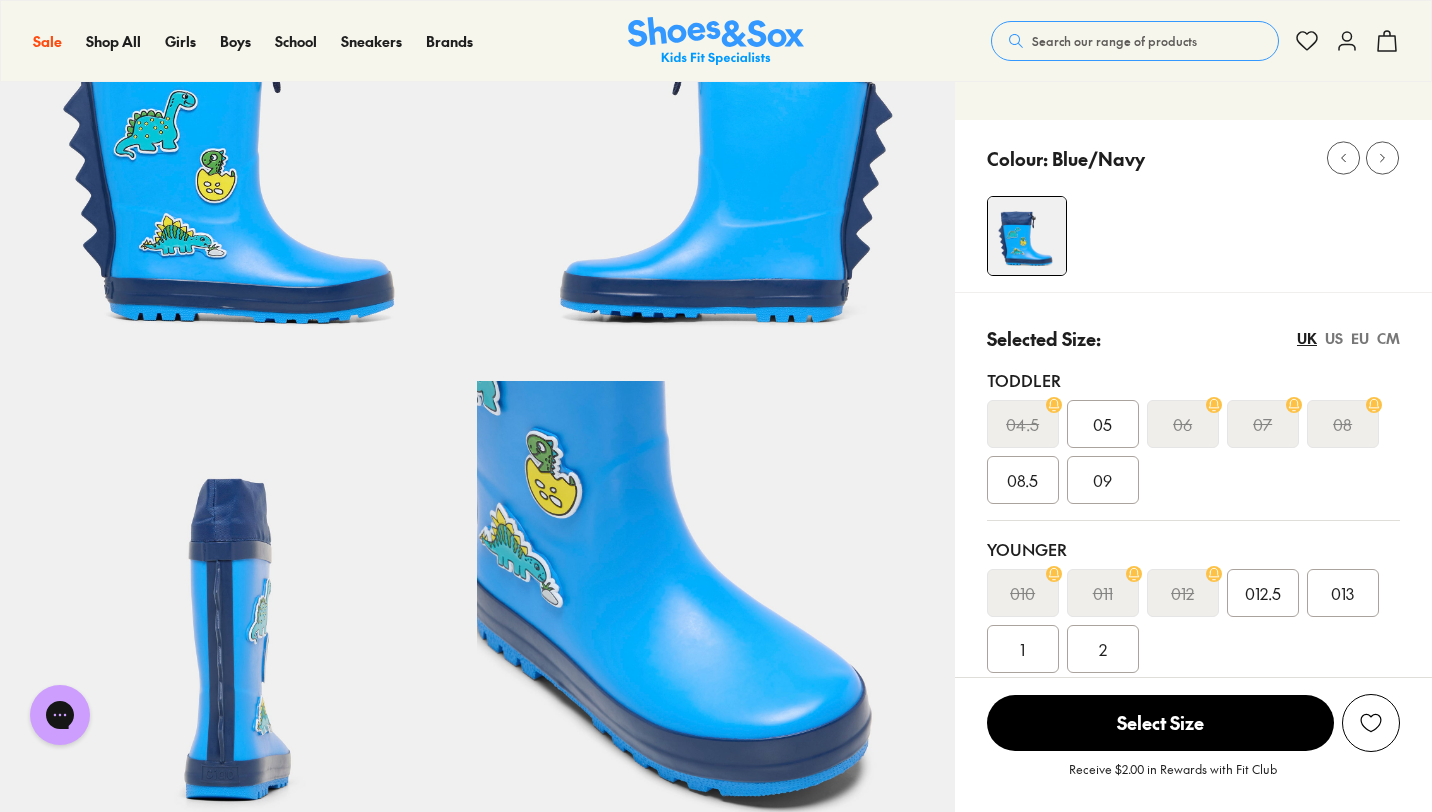 click on "05" at bounding box center [1102, 424] 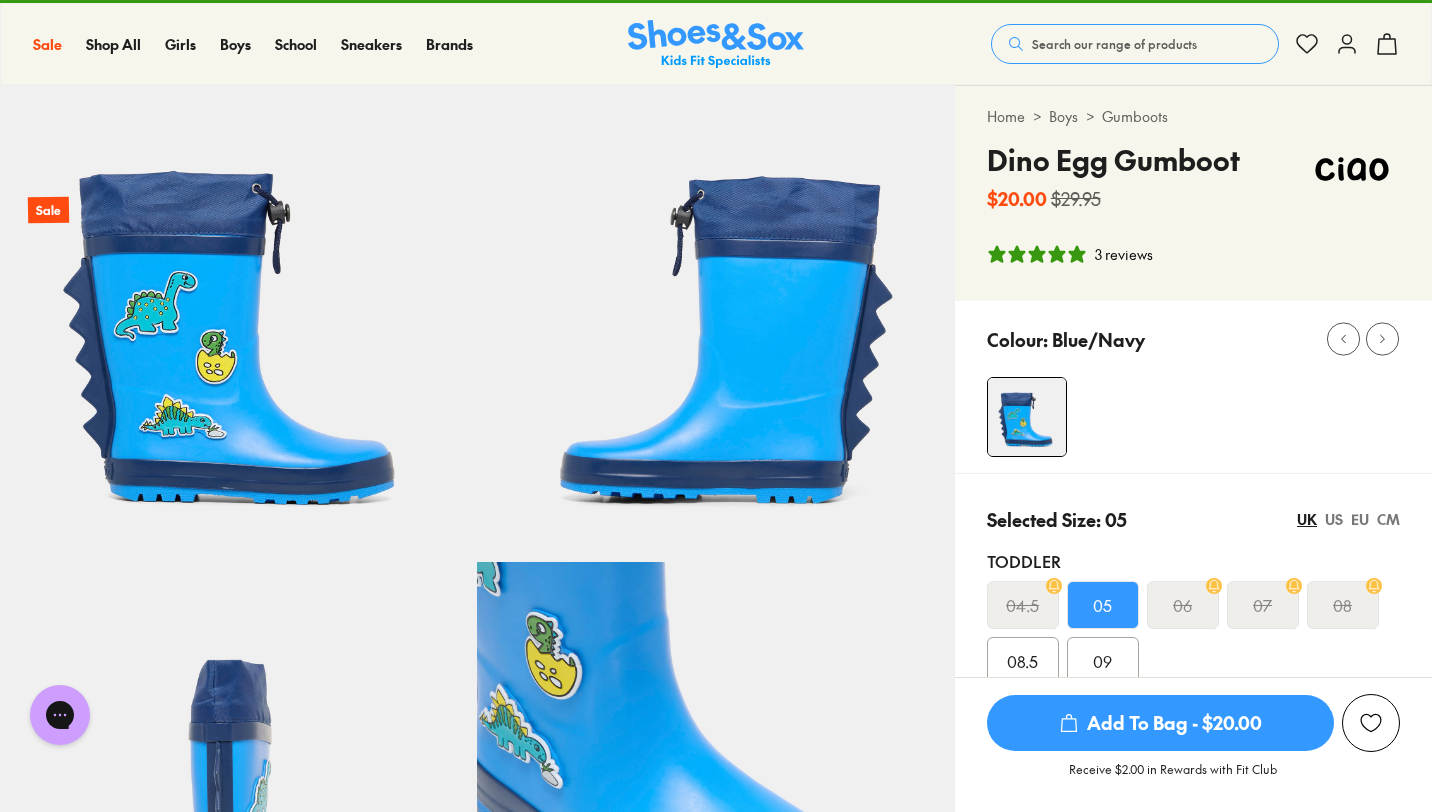 scroll, scrollTop: 0, scrollLeft: 0, axis: both 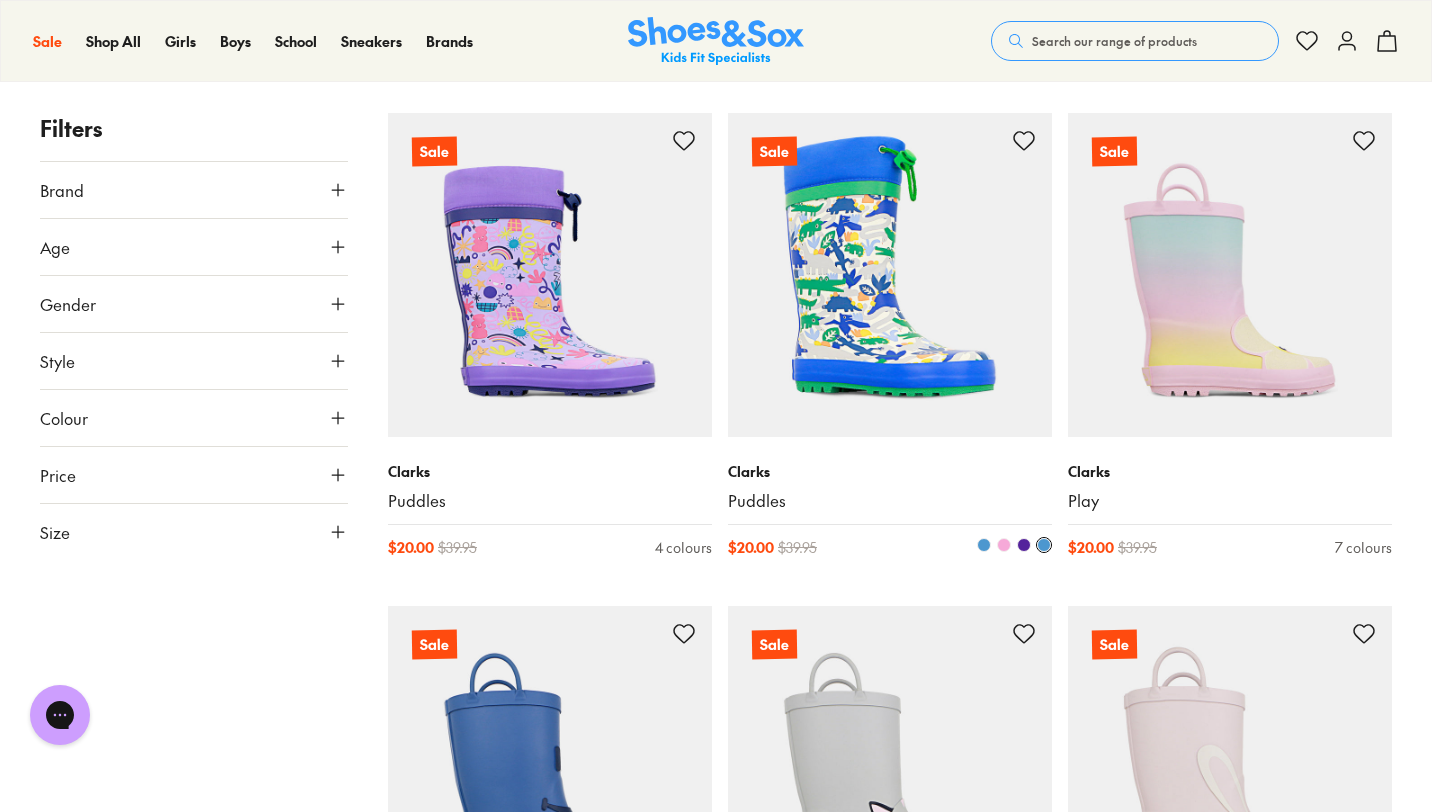 click at bounding box center (1024, 545) 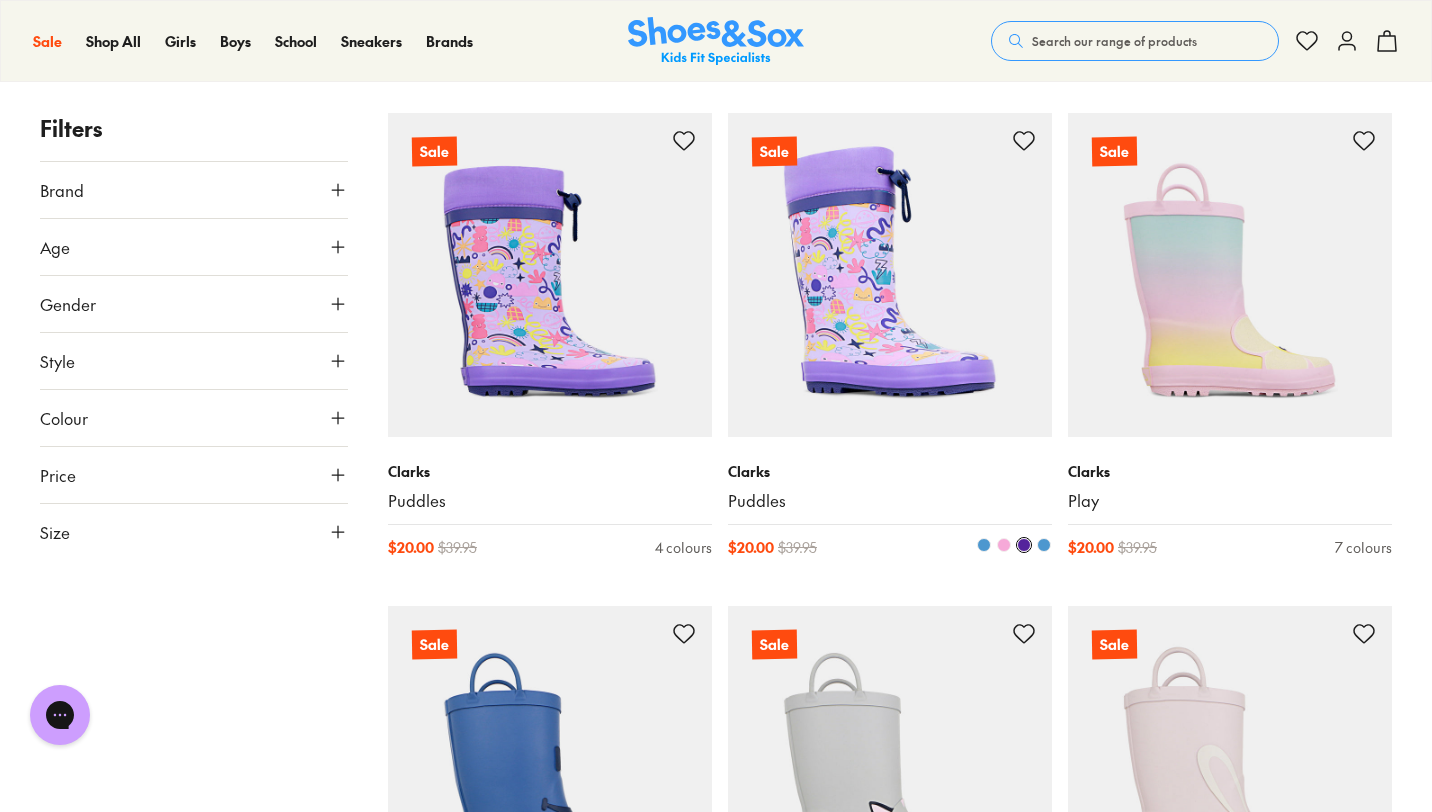 click at bounding box center (1004, 545) 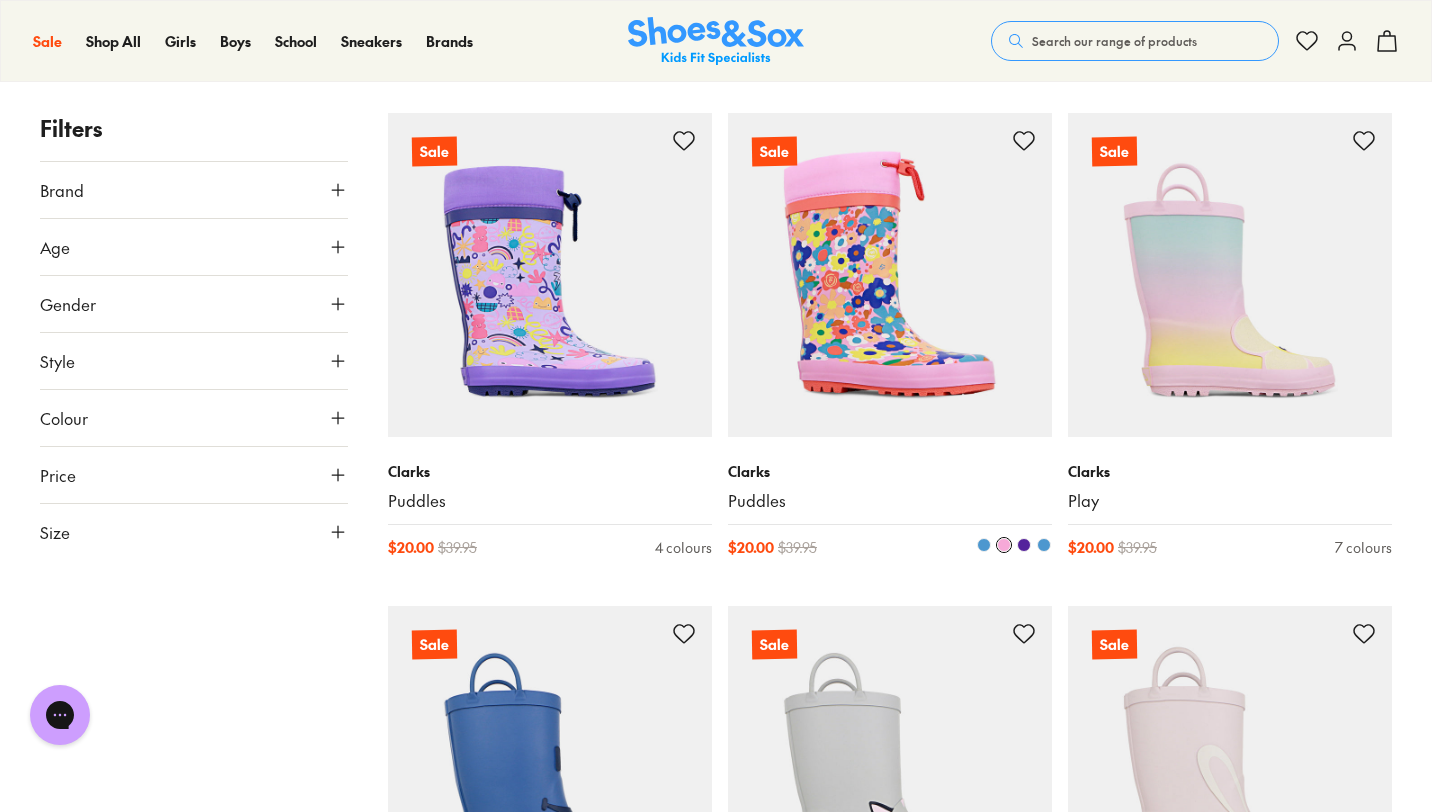 click at bounding box center (984, 545) 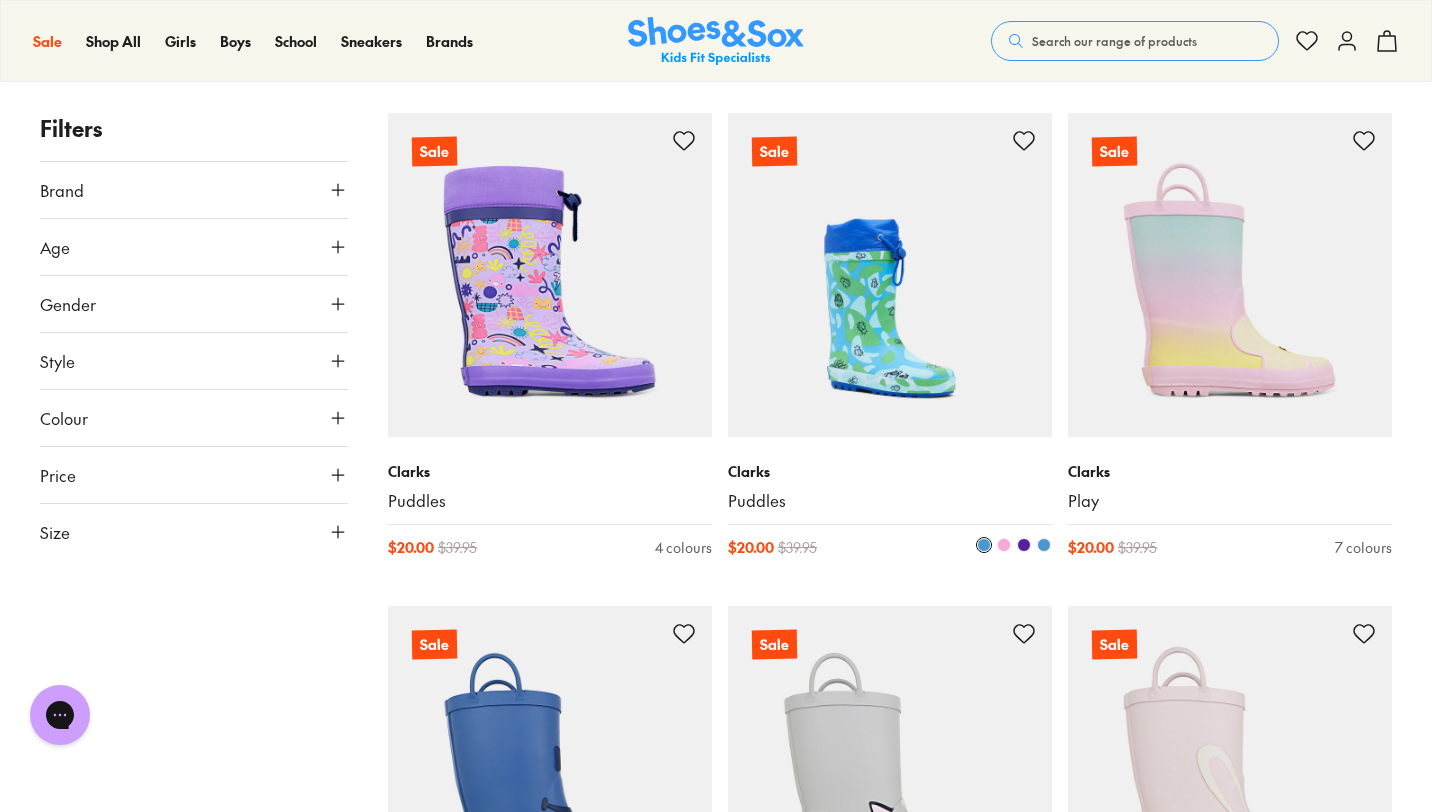 click at bounding box center (1044, 545) 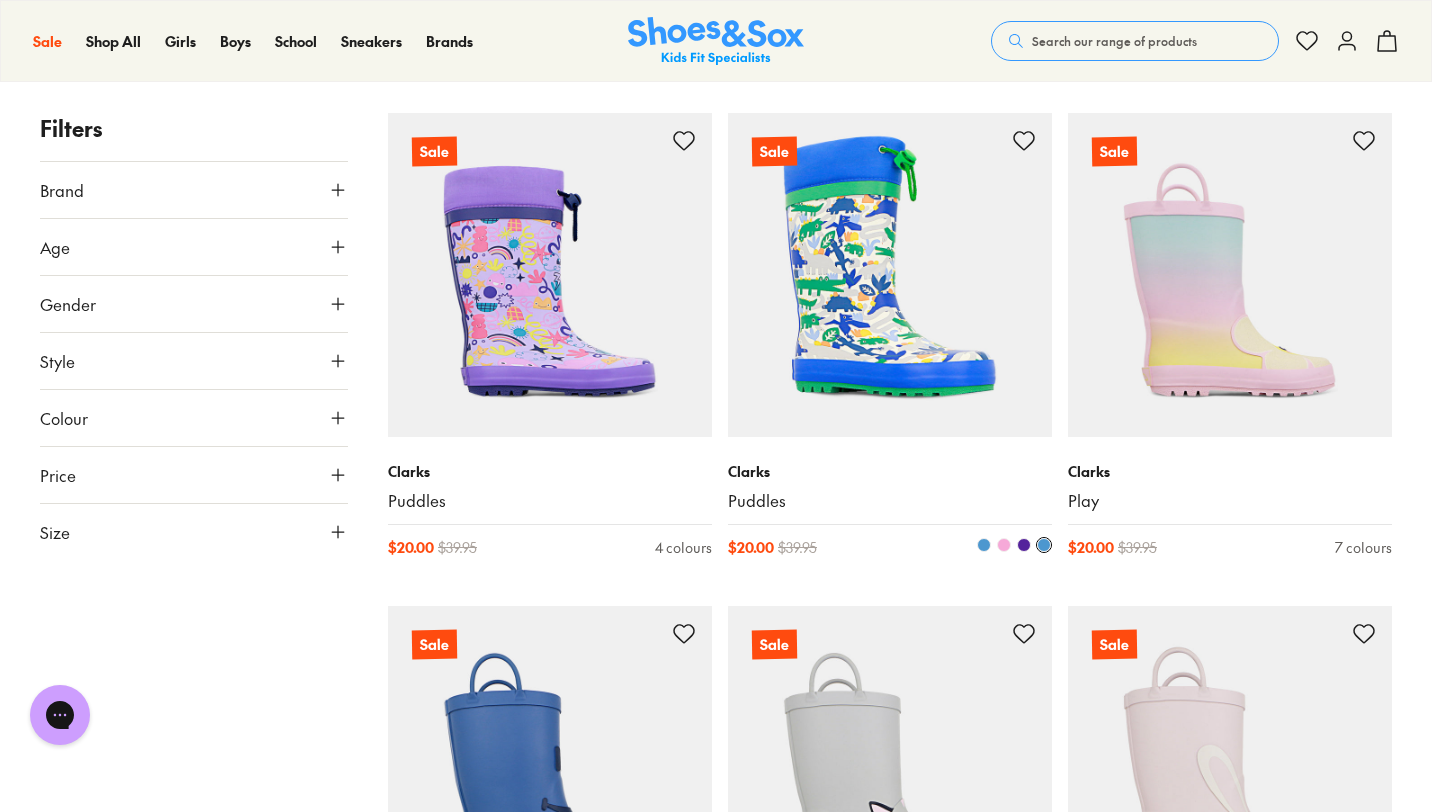 click at bounding box center (890, 275) 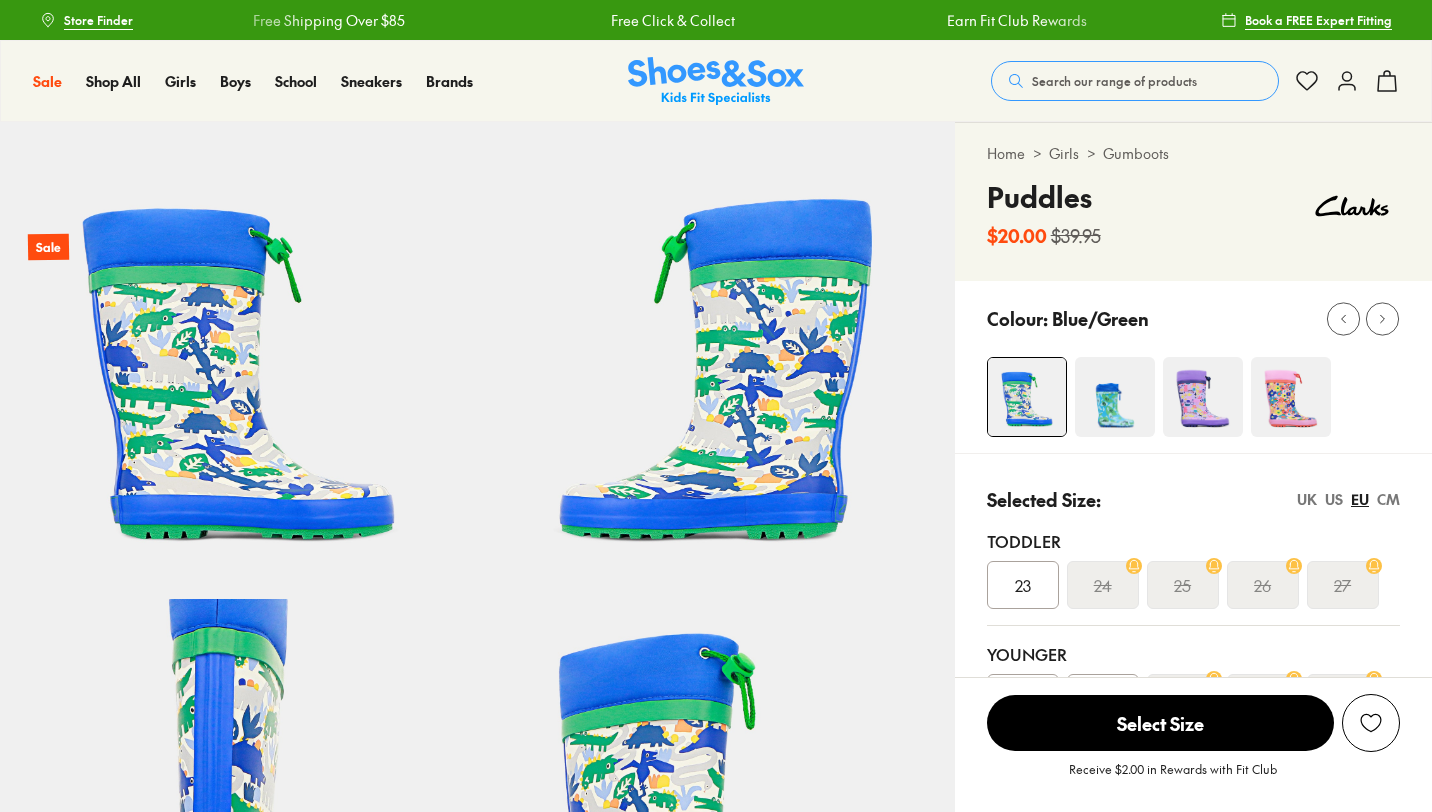 scroll, scrollTop: 0, scrollLeft: 0, axis: both 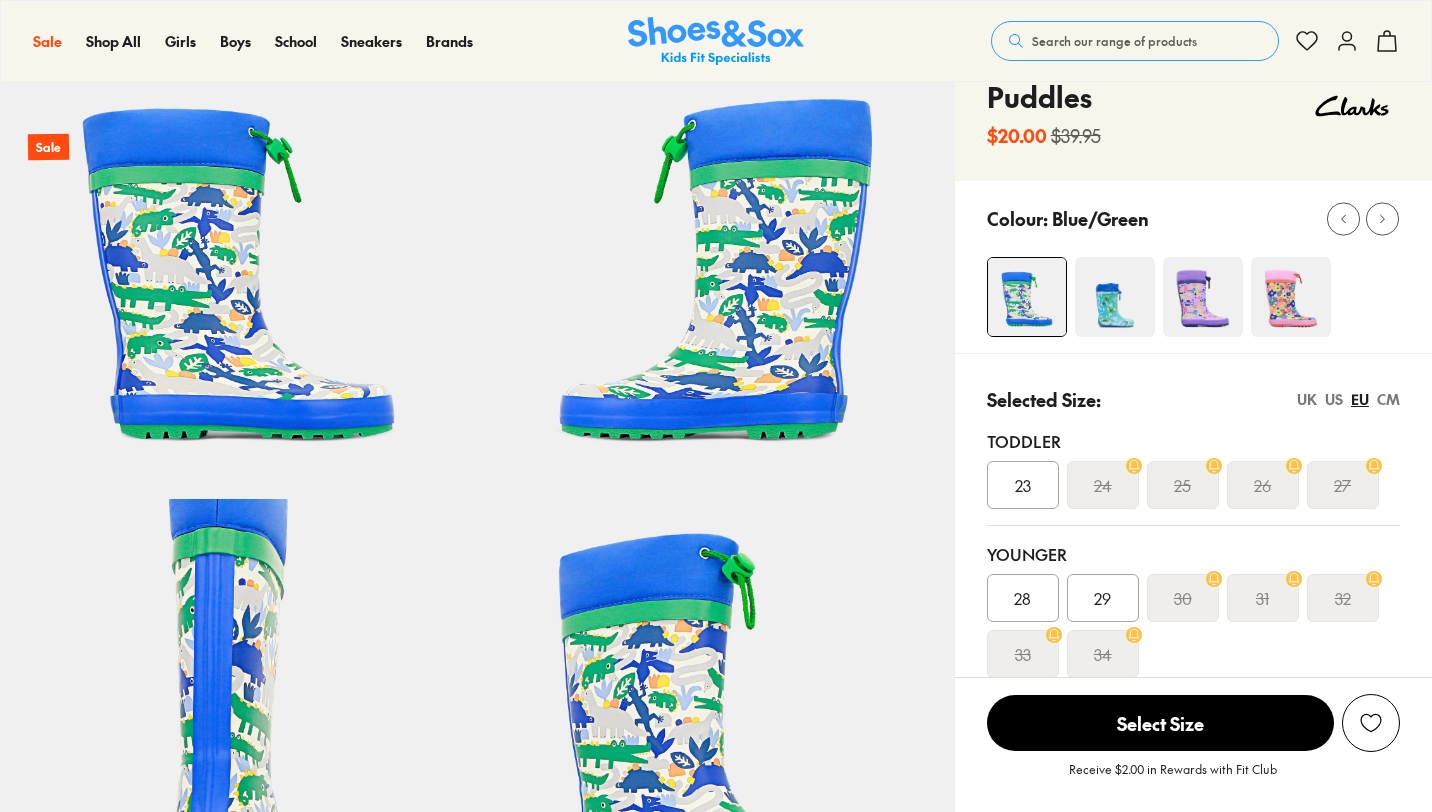 select on "*" 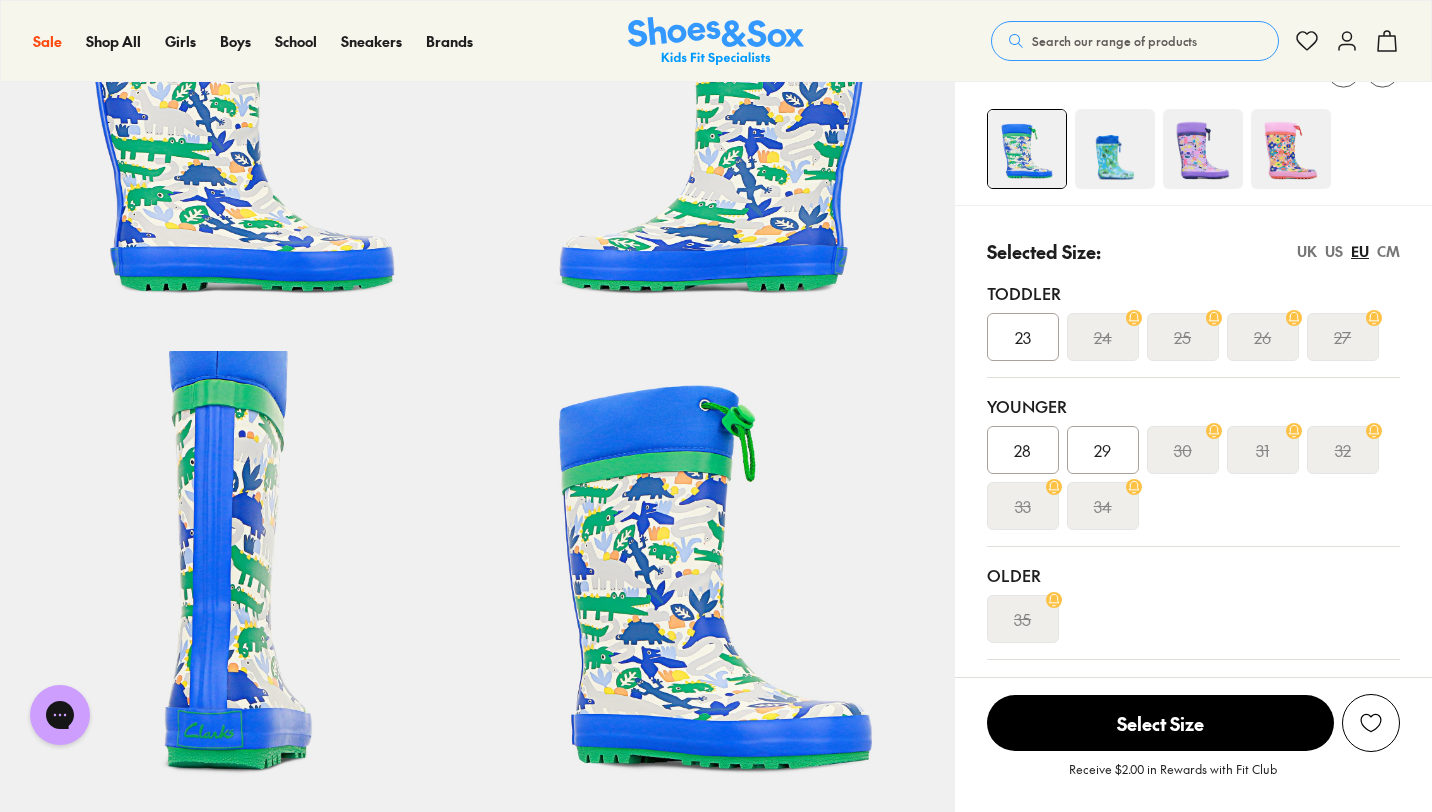 scroll, scrollTop: 256, scrollLeft: 0, axis: vertical 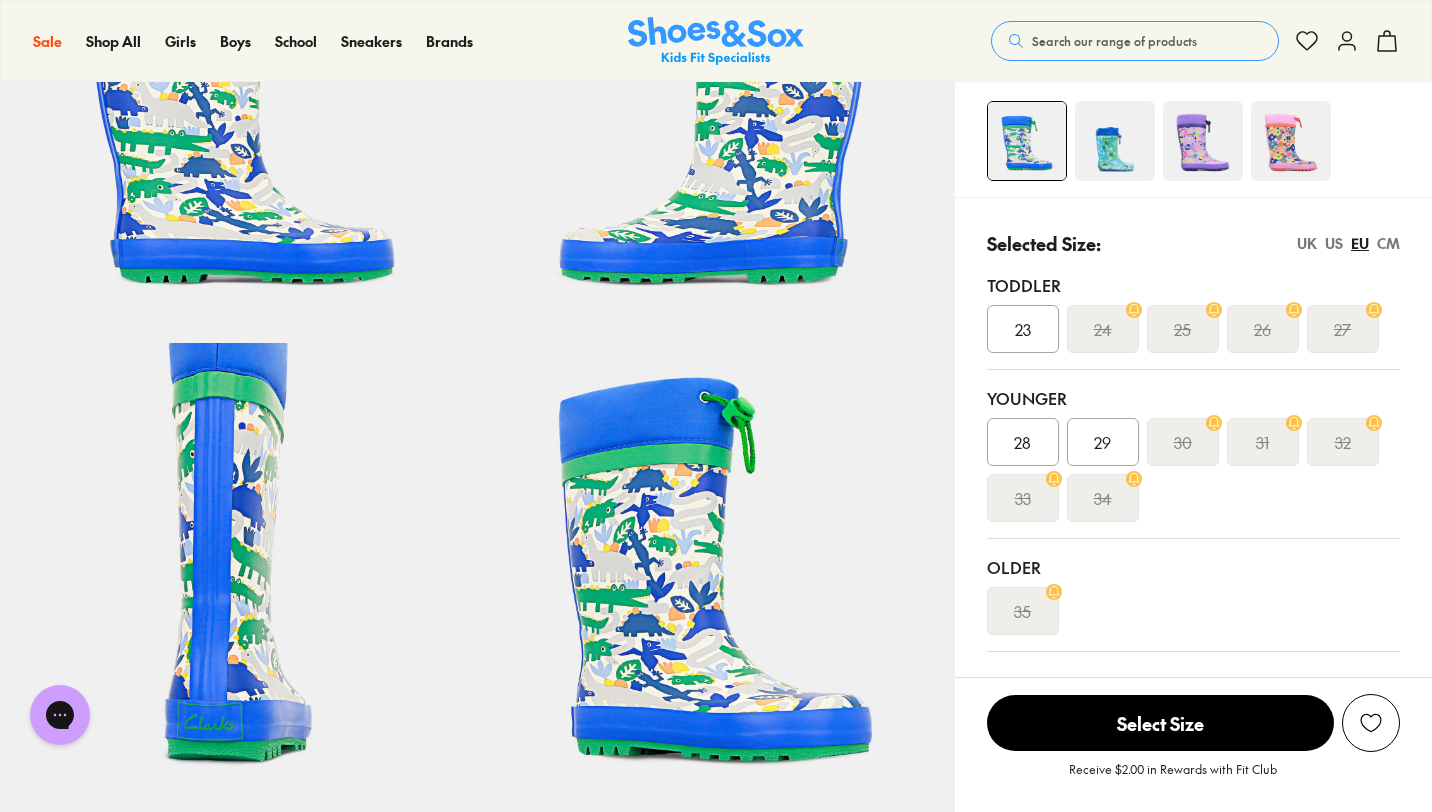 click on "UK" at bounding box center (1307, 243) 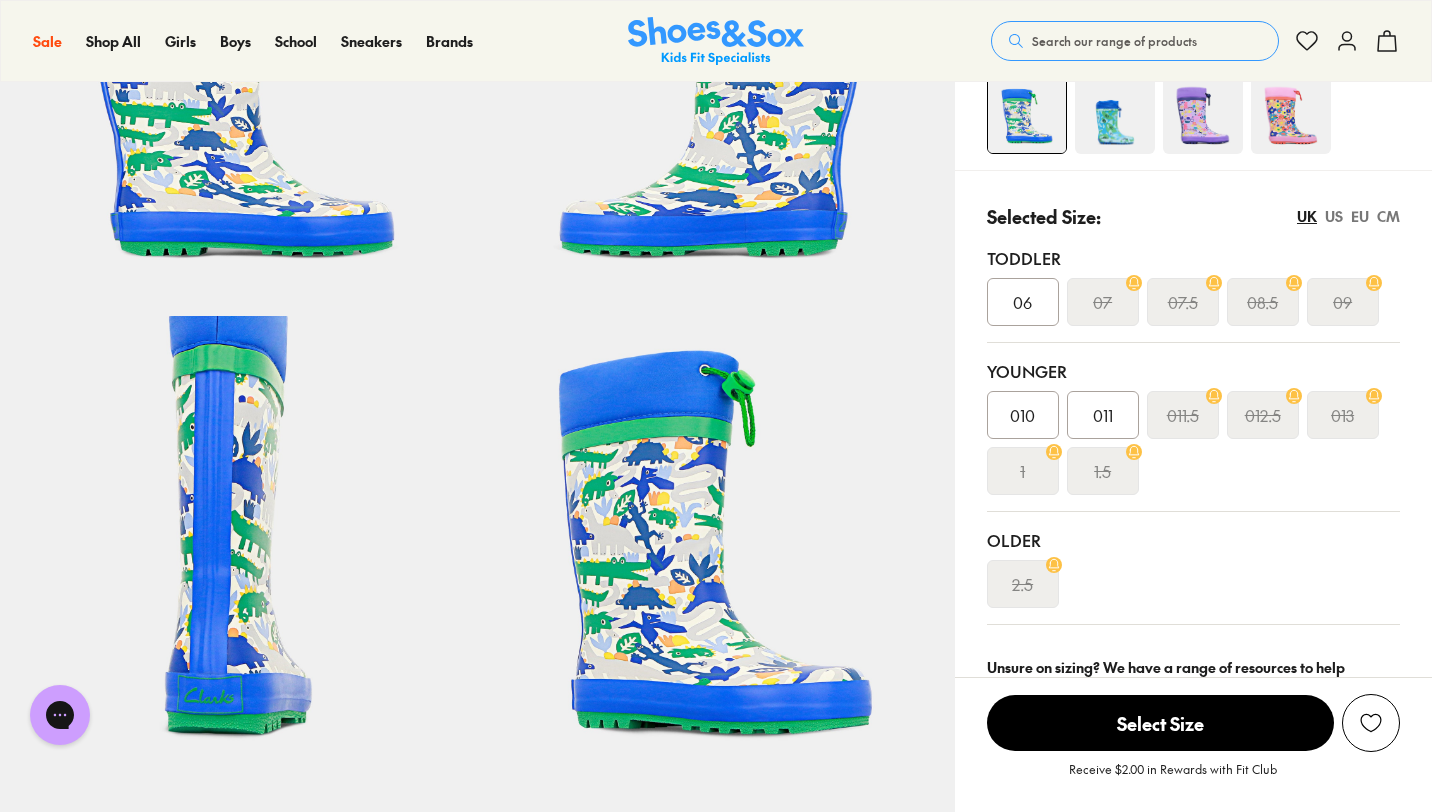 scroll, scrollTop: 0, scrollLeft: 0, axis: both 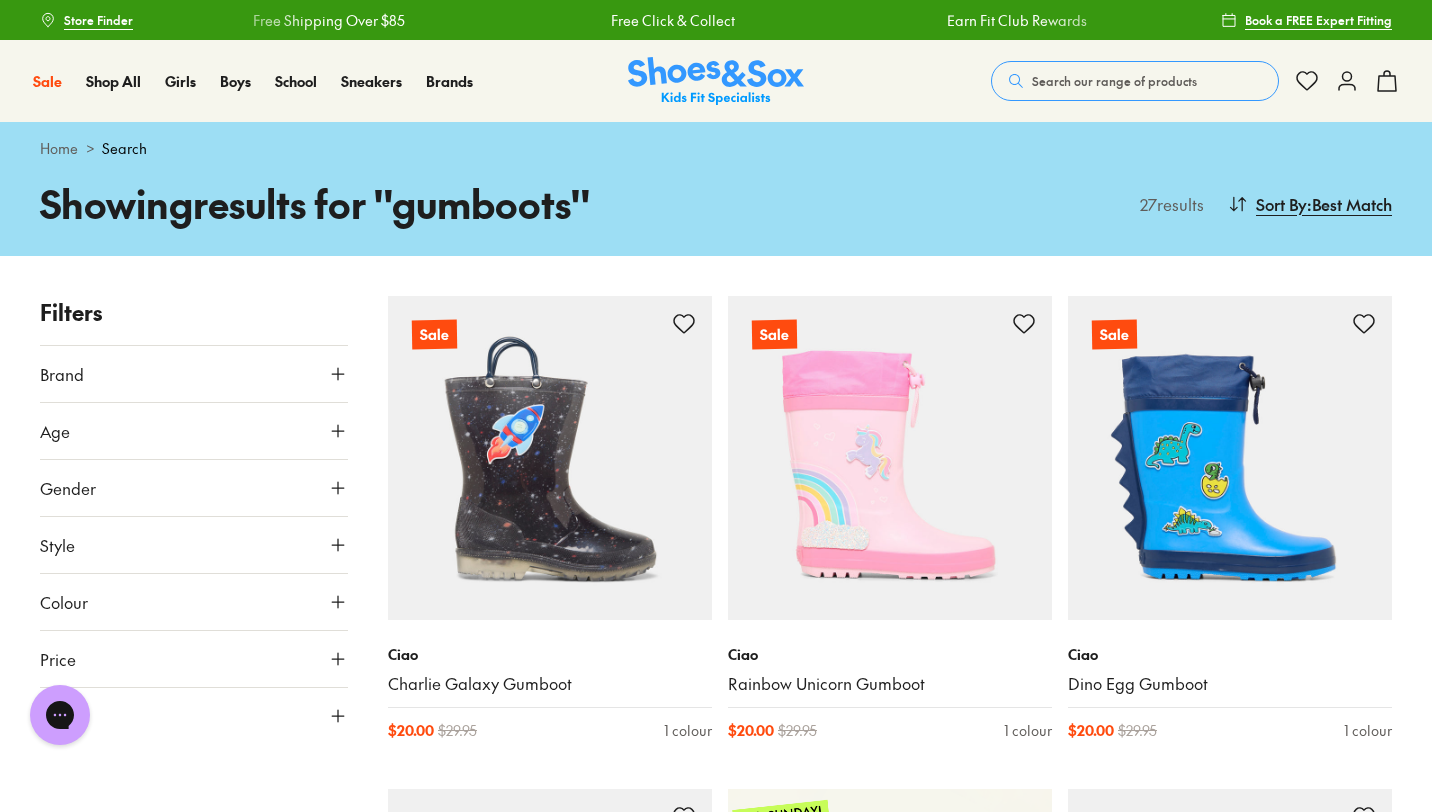 click on "Search our range of products" at bounding box center [1114, 81] 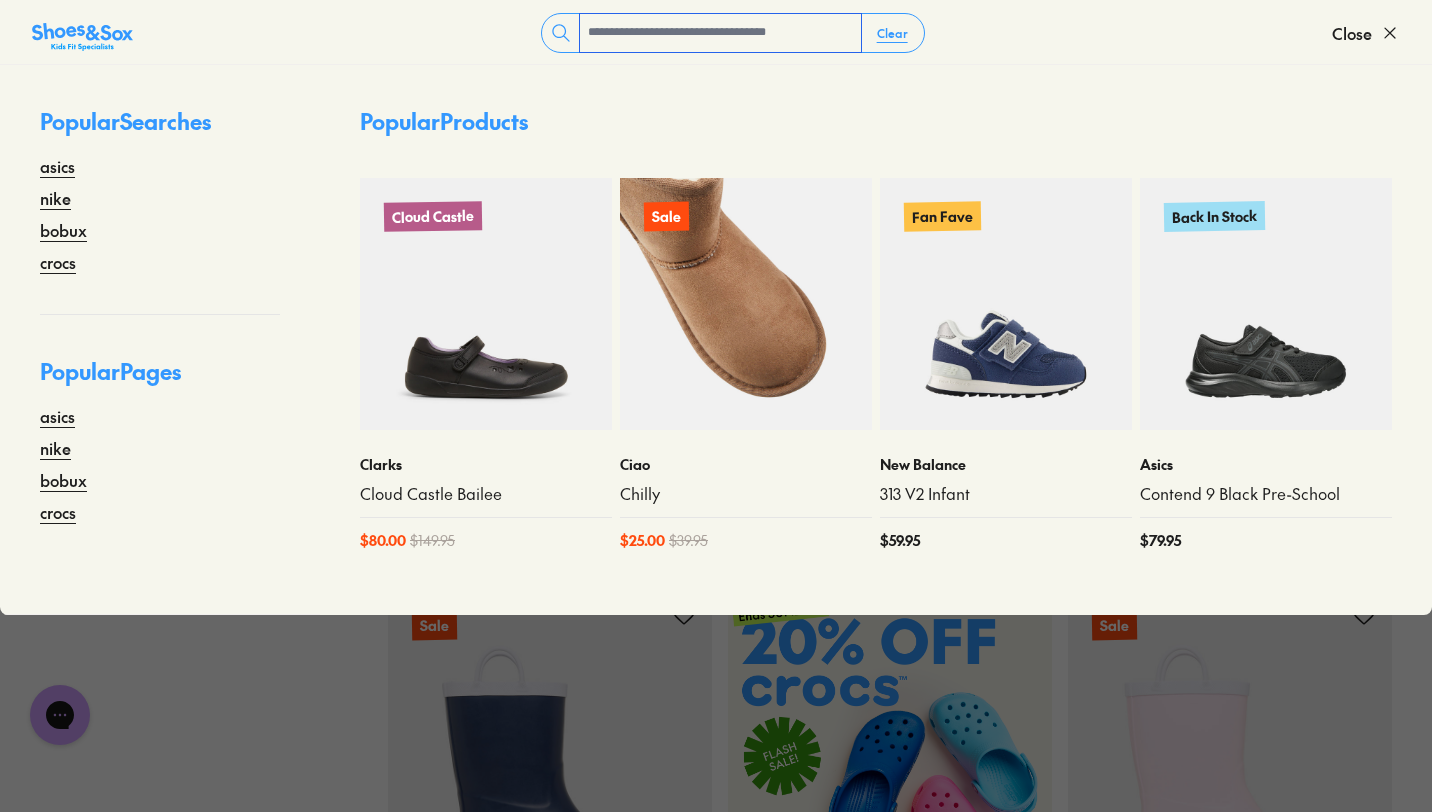 scroll, scrollTop: 0, scrollLeft: 0, axis: both 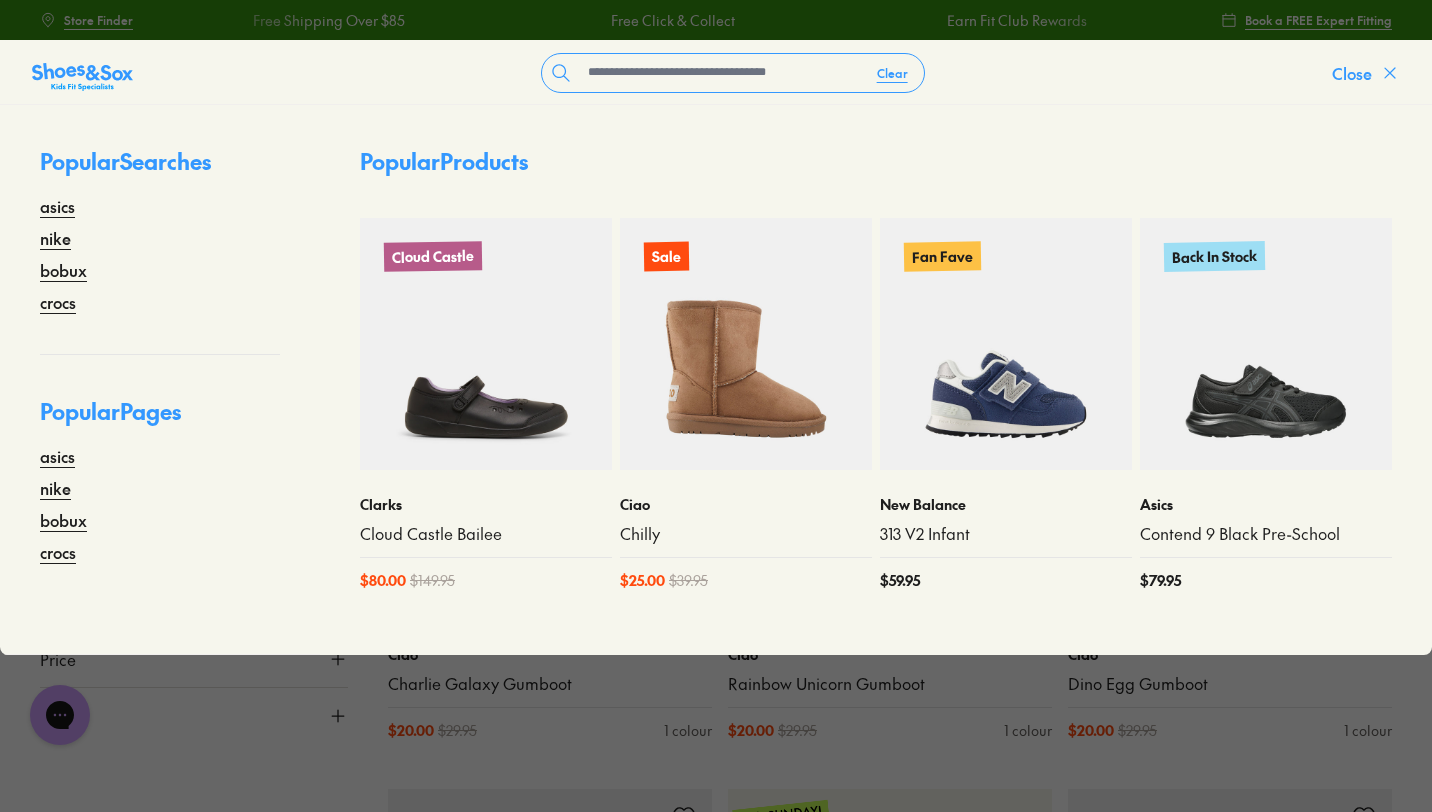 click 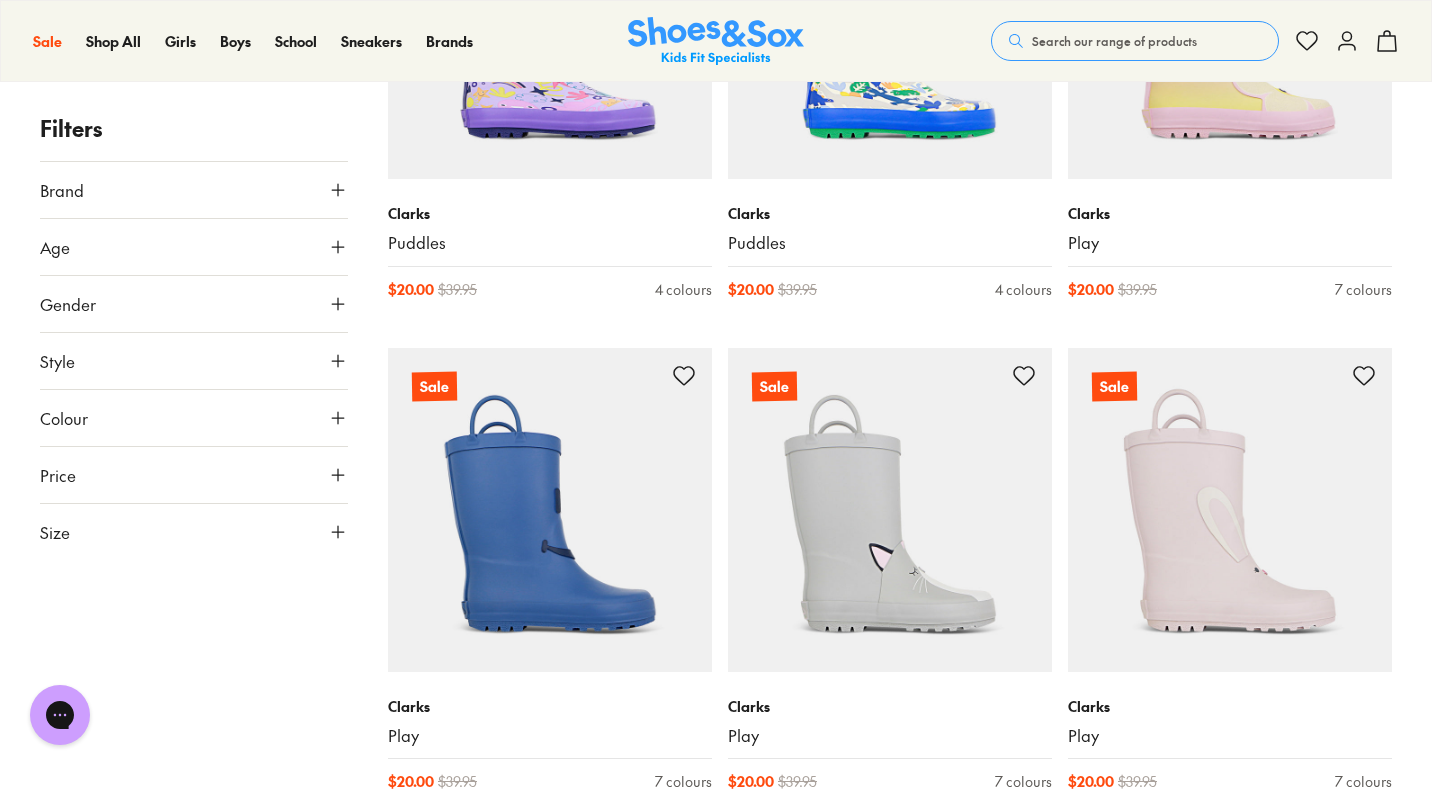 scroll, scrollTop: 2970, scrollLeft: 0, axis: vertical 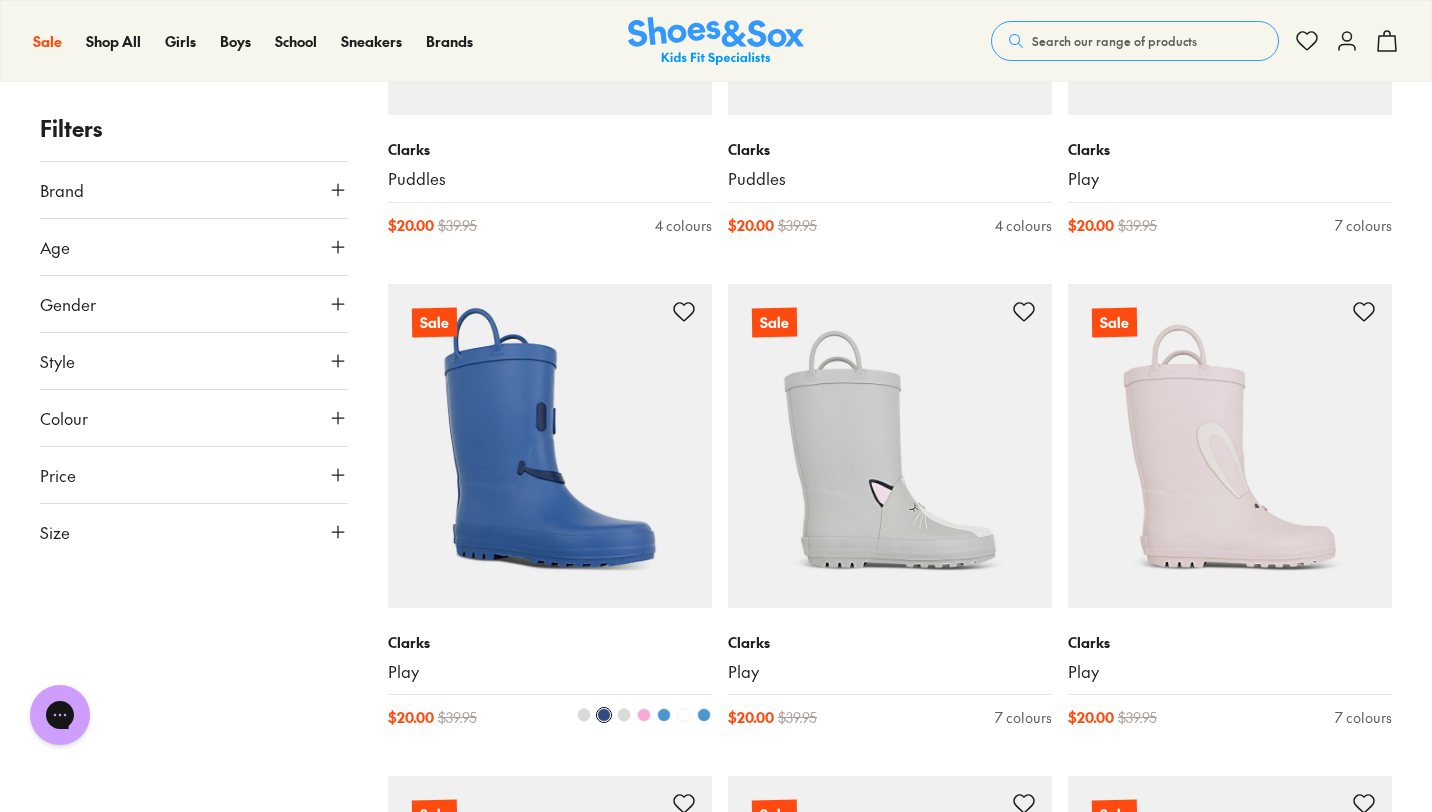 click at bounding box center [550, 446] 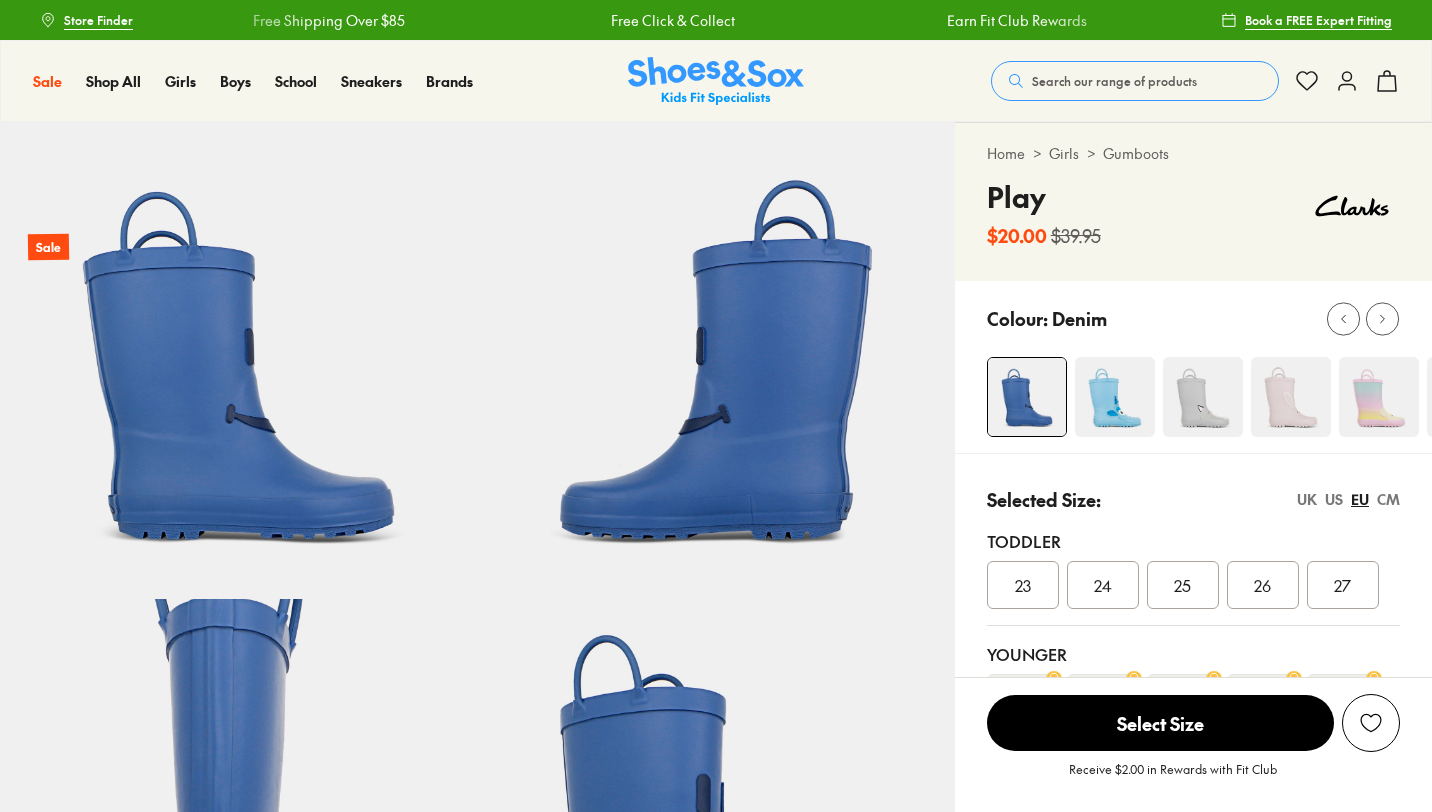 select on "*" 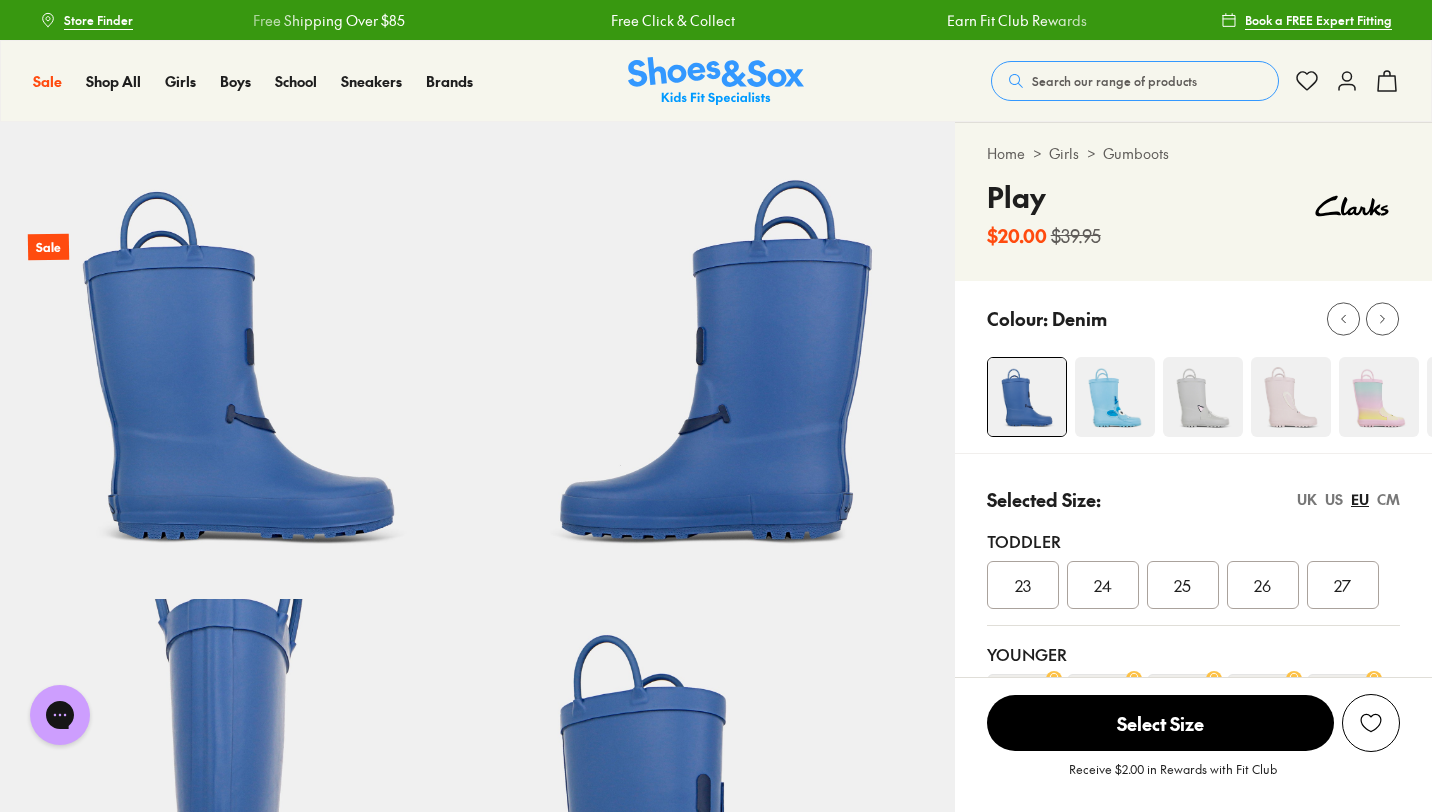 scroll, scrollTop: 0, scrollLeft: 0, axis: both 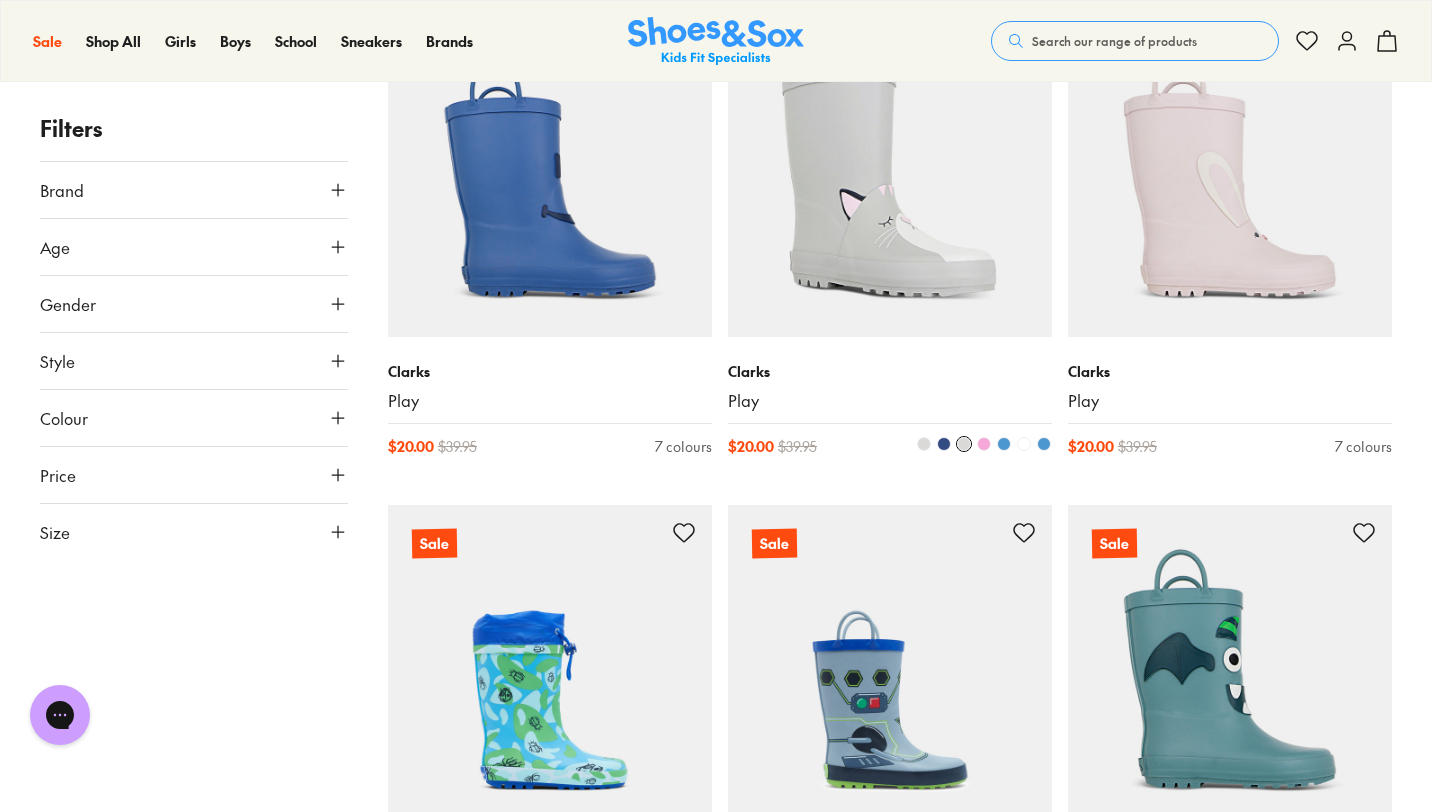 click at bounding box center (890, 175) 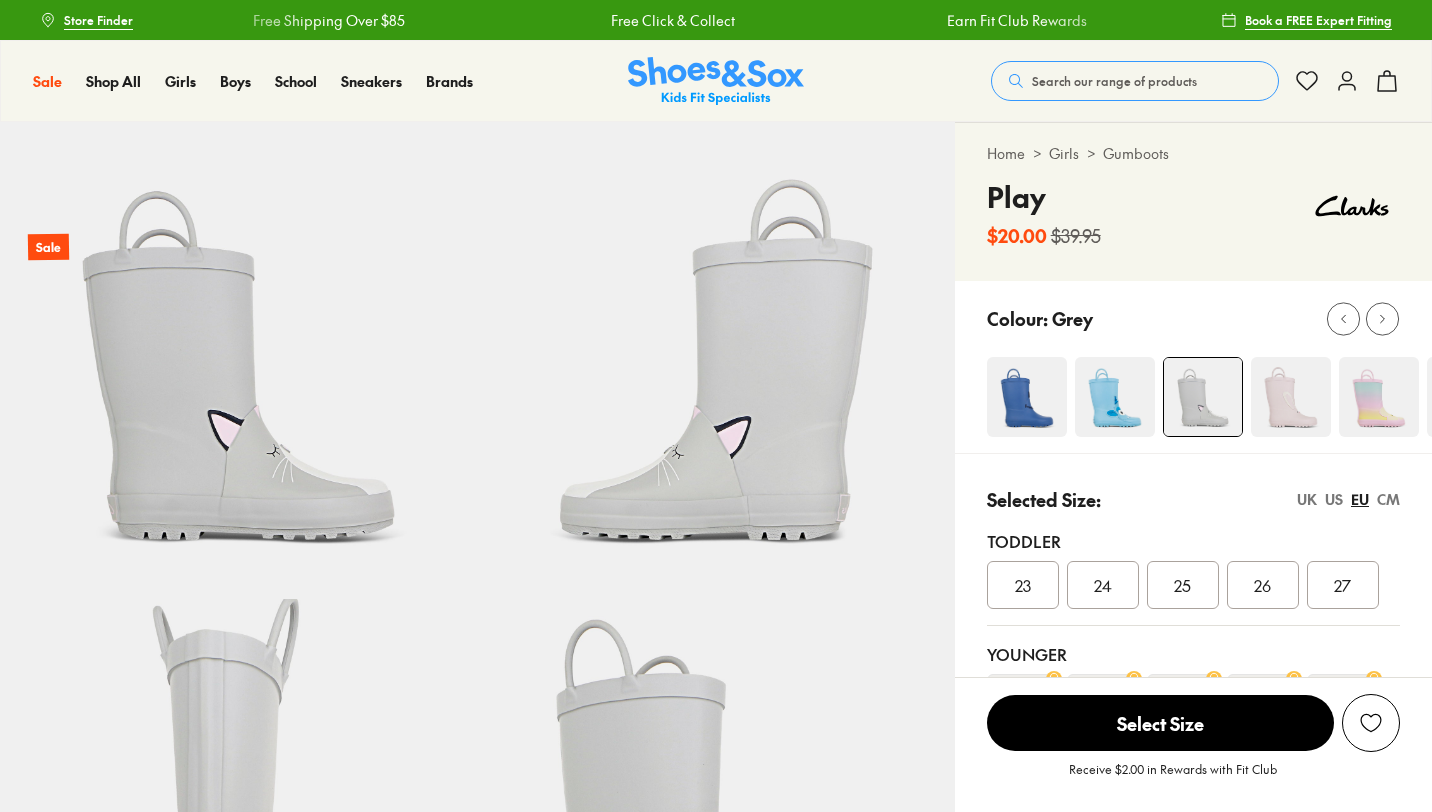 scroll, scrollTop: 0, scrollLeft: 0, axis: both 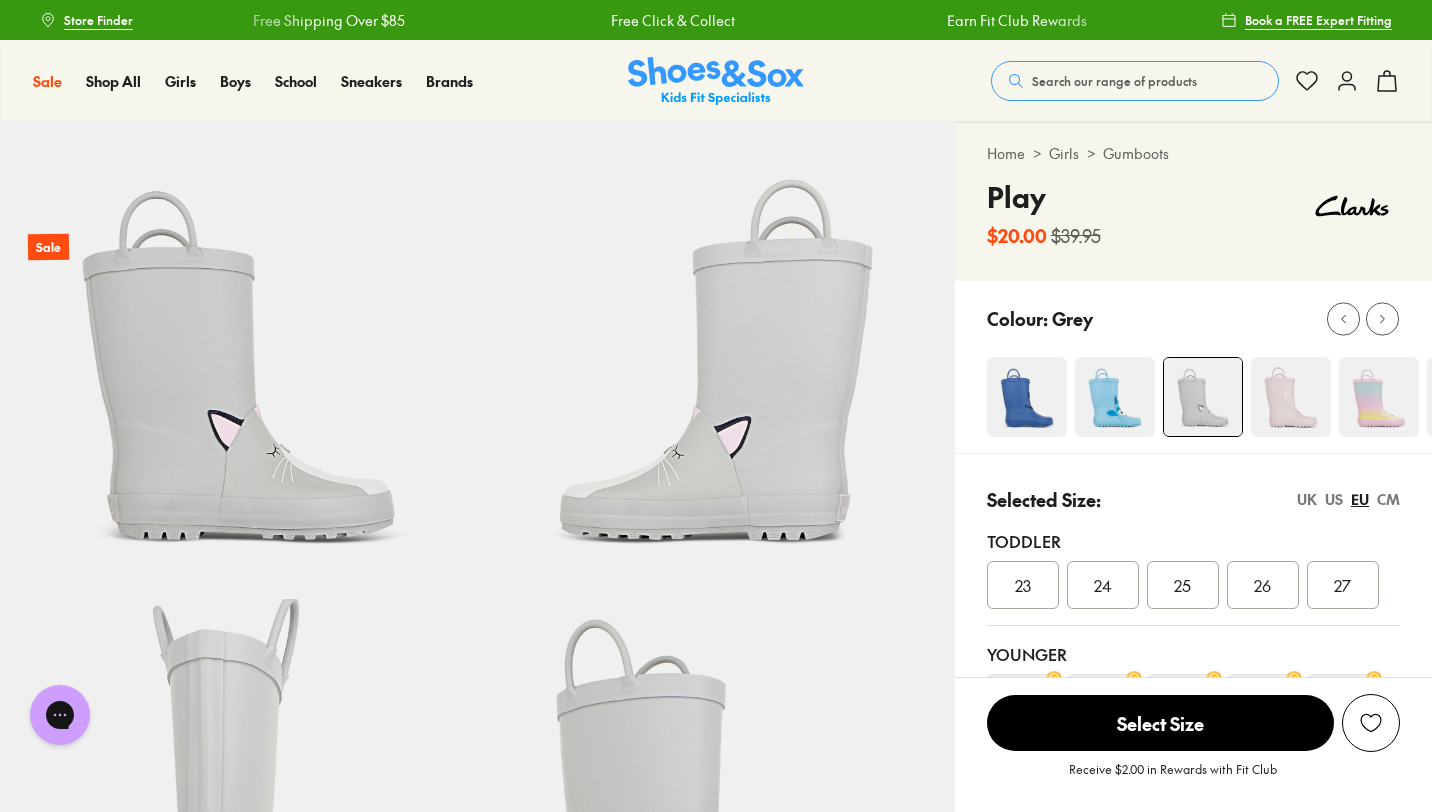 click on "UK" at bounding box center (1307, 499) 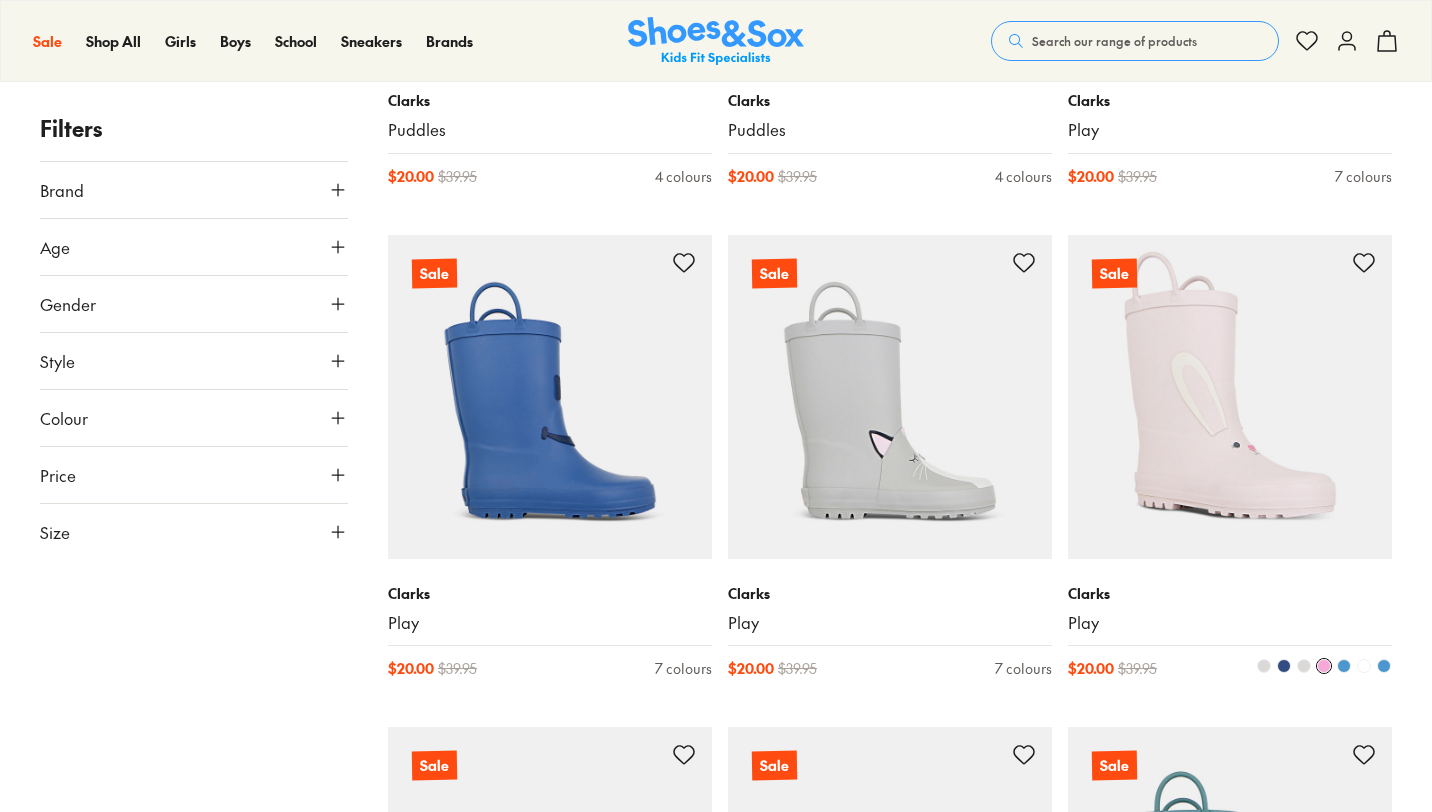 scroll, scrollTop: 0, scrollLeft: 0, axis: both 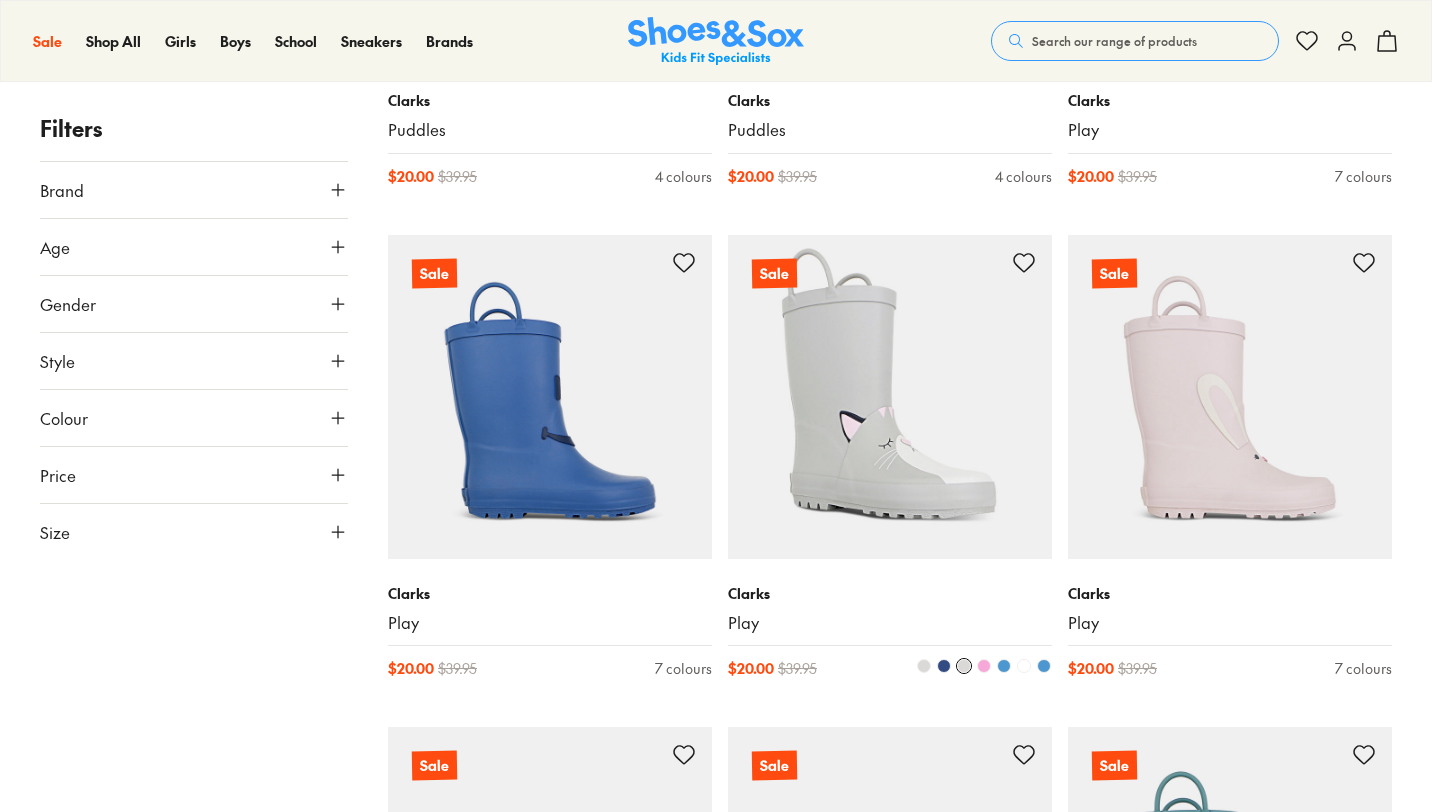 click at bounding box center [890, 397] 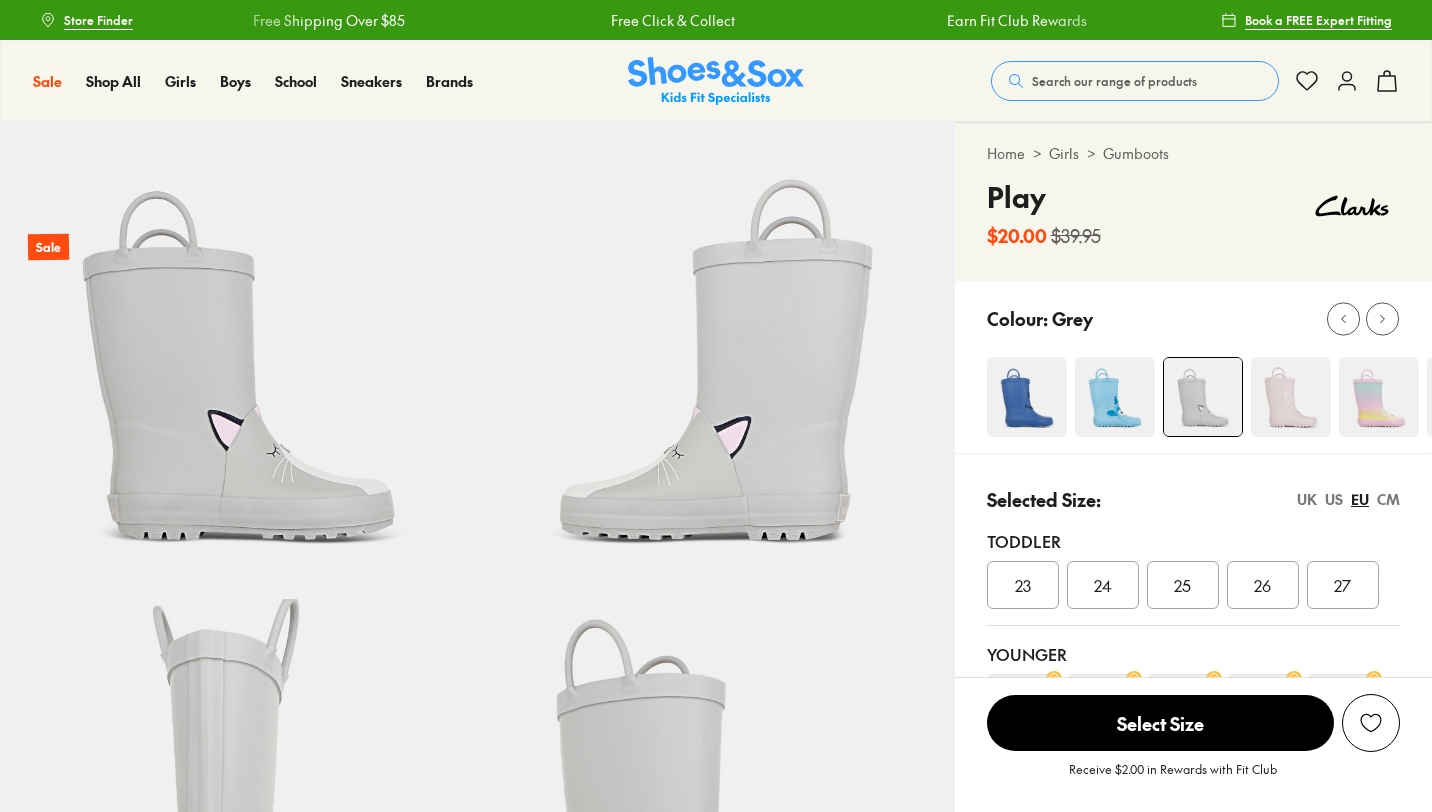 scroll, scrollTop: 0, scrollLeft: 0, axis: both 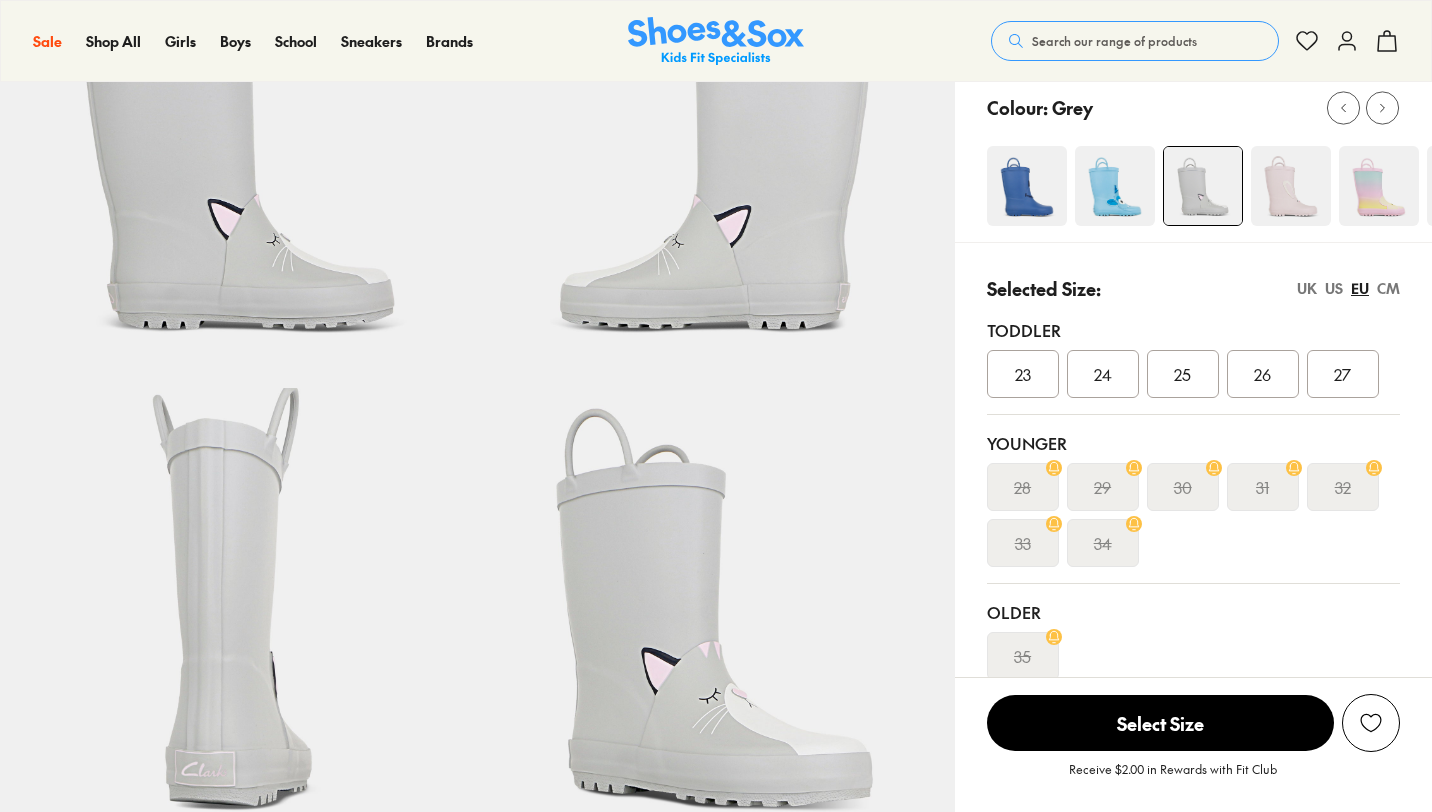 select on "*" 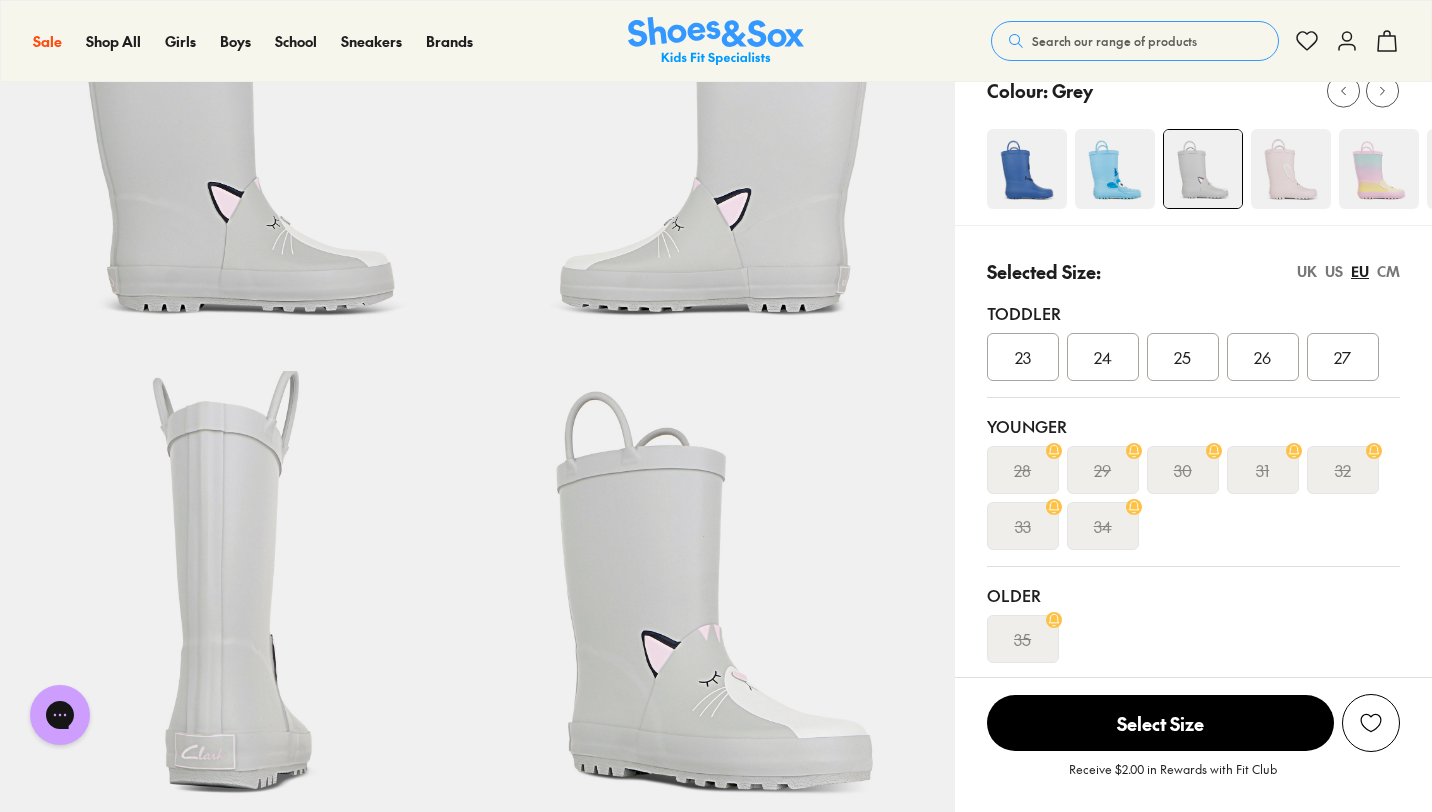 scroll, scrollTop: 0, scrollLeft: 0, axis: both 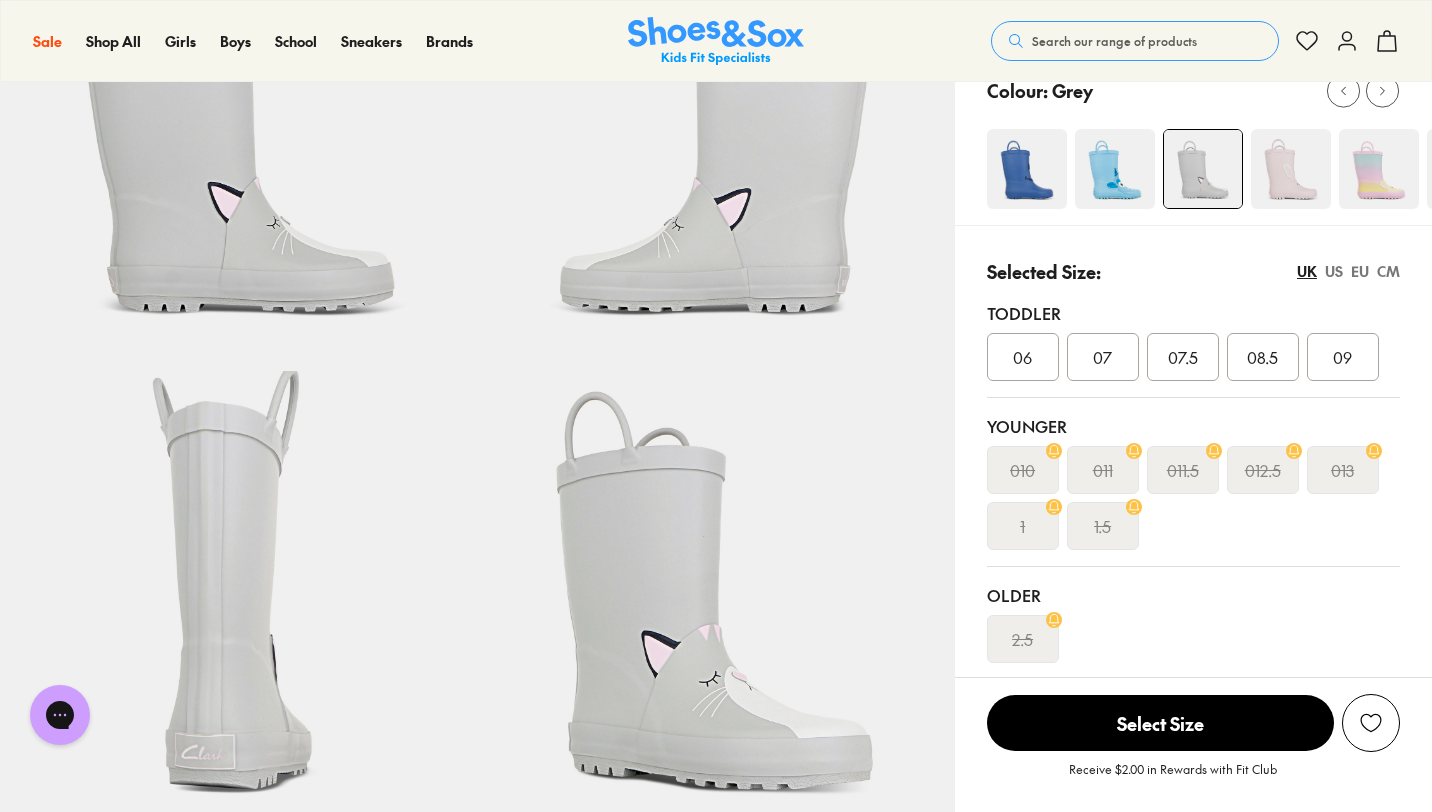 click at bounding box center [1027, 169] 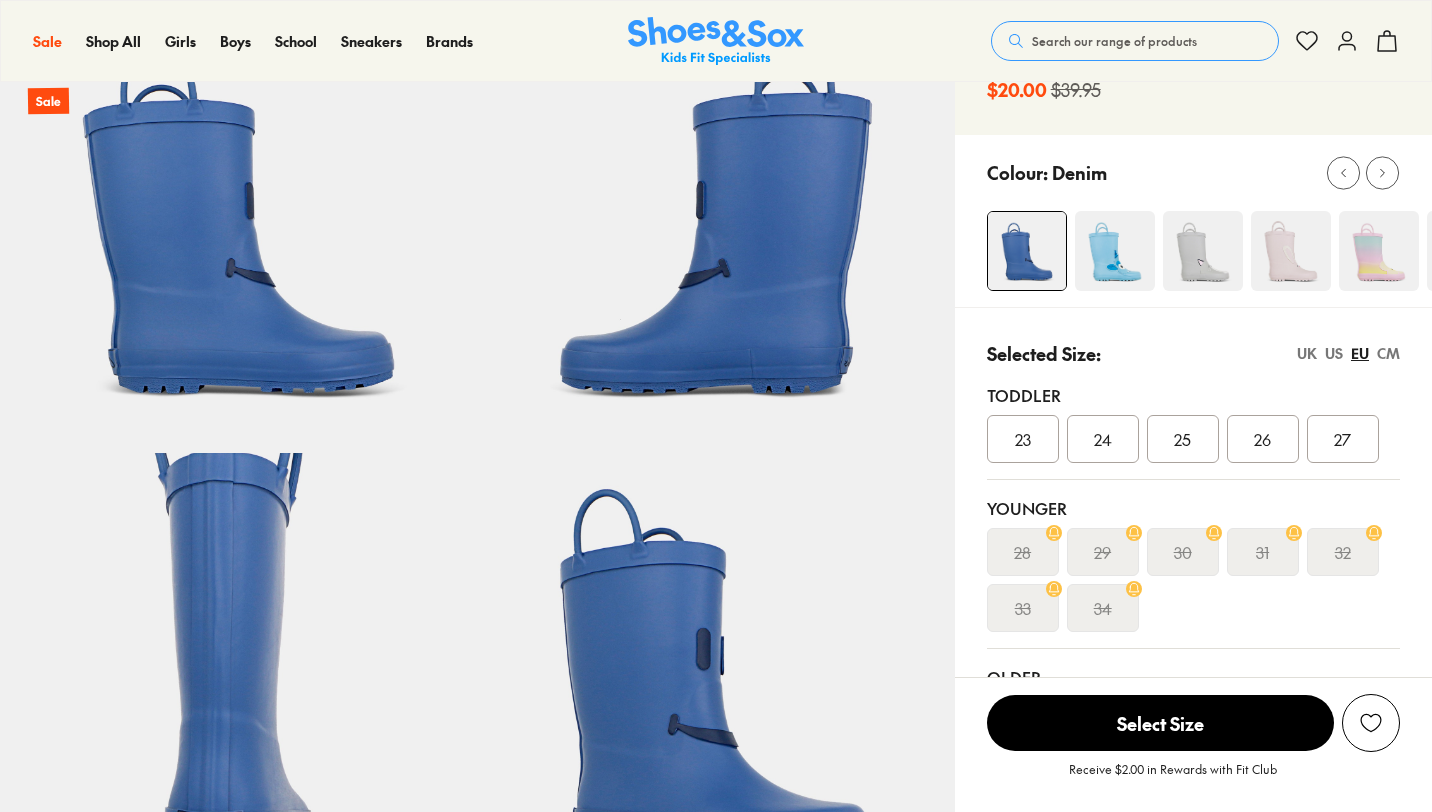 scroll, scrollTop: 398, scrollLeft: 0, axis: vertical 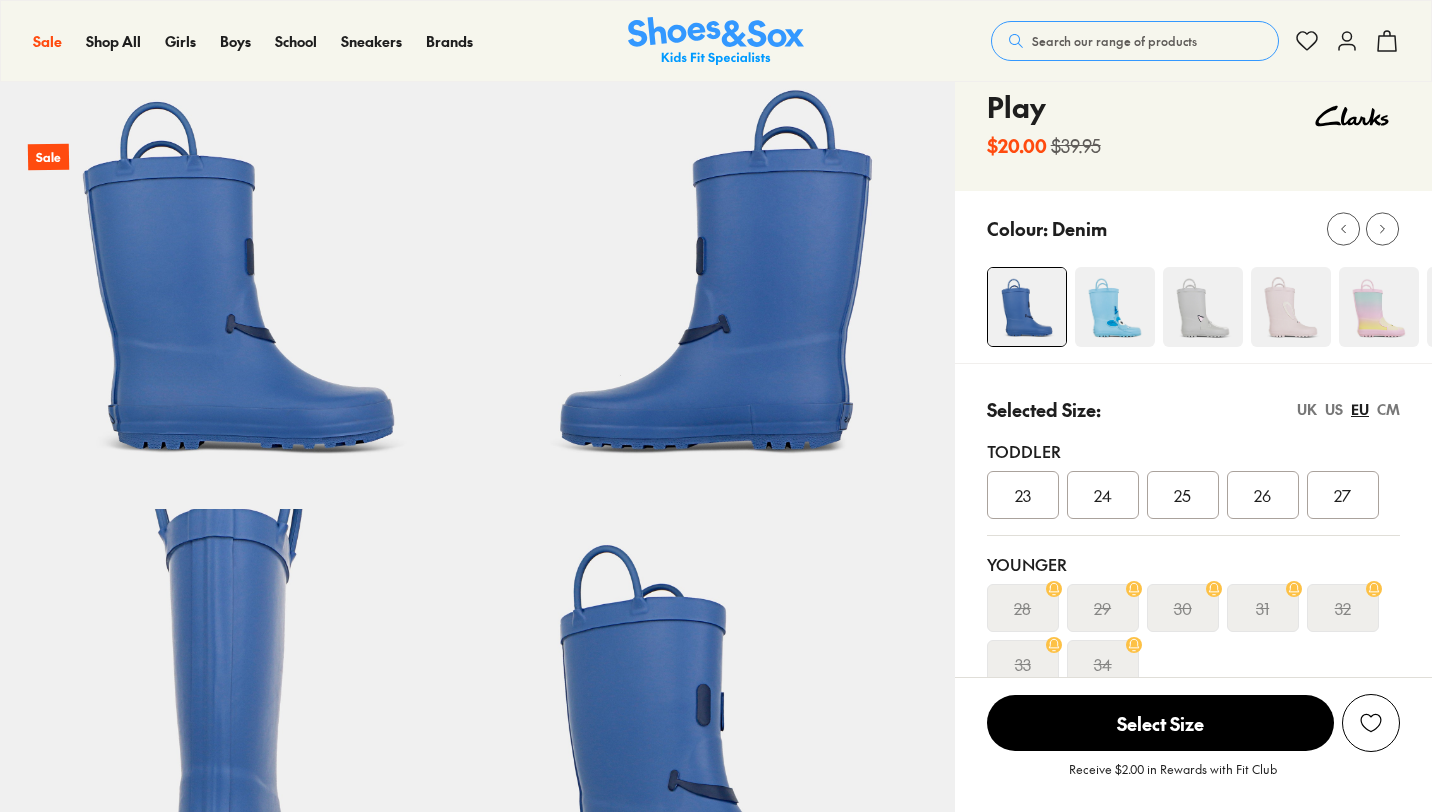 select on "*" 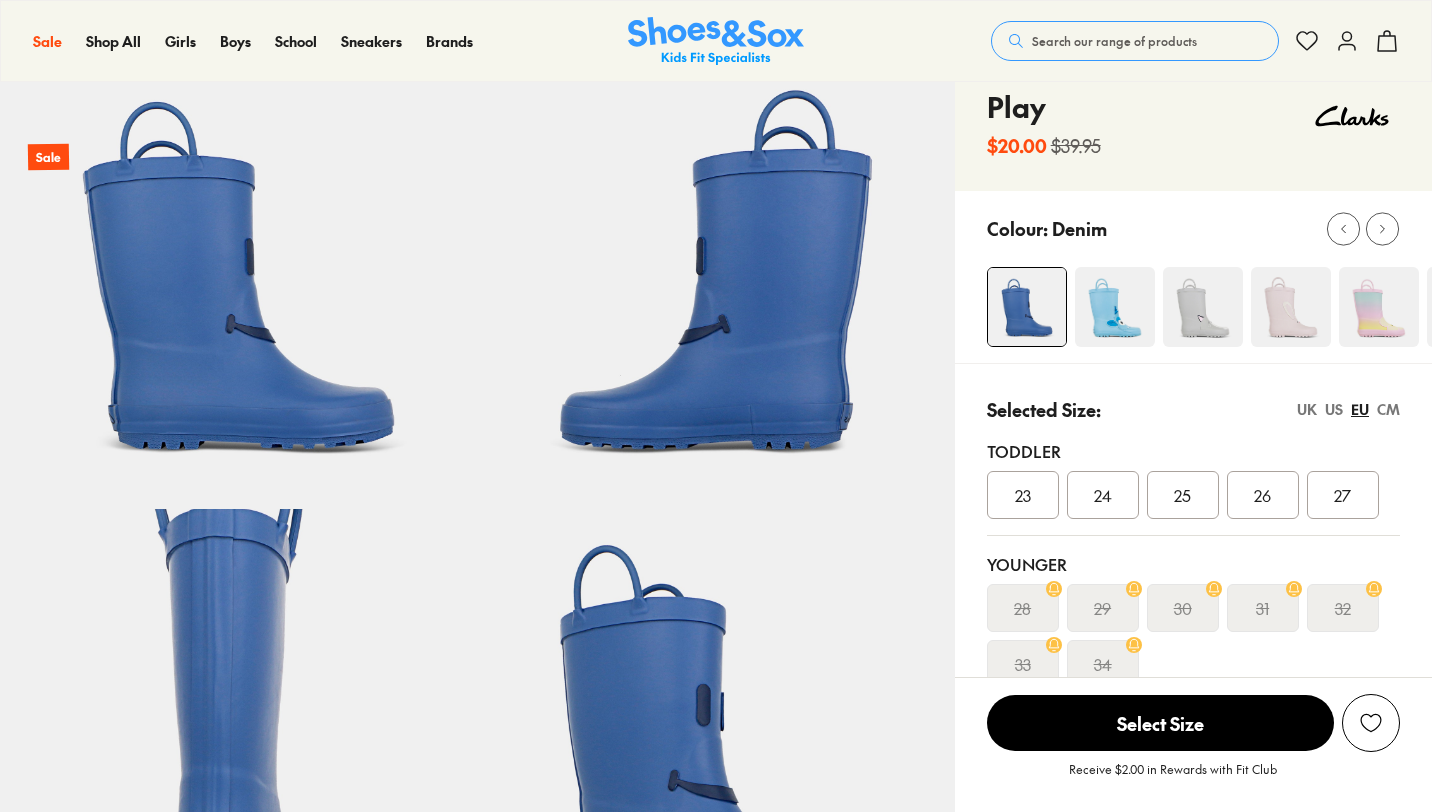 click at bounding box center [1115, 307] 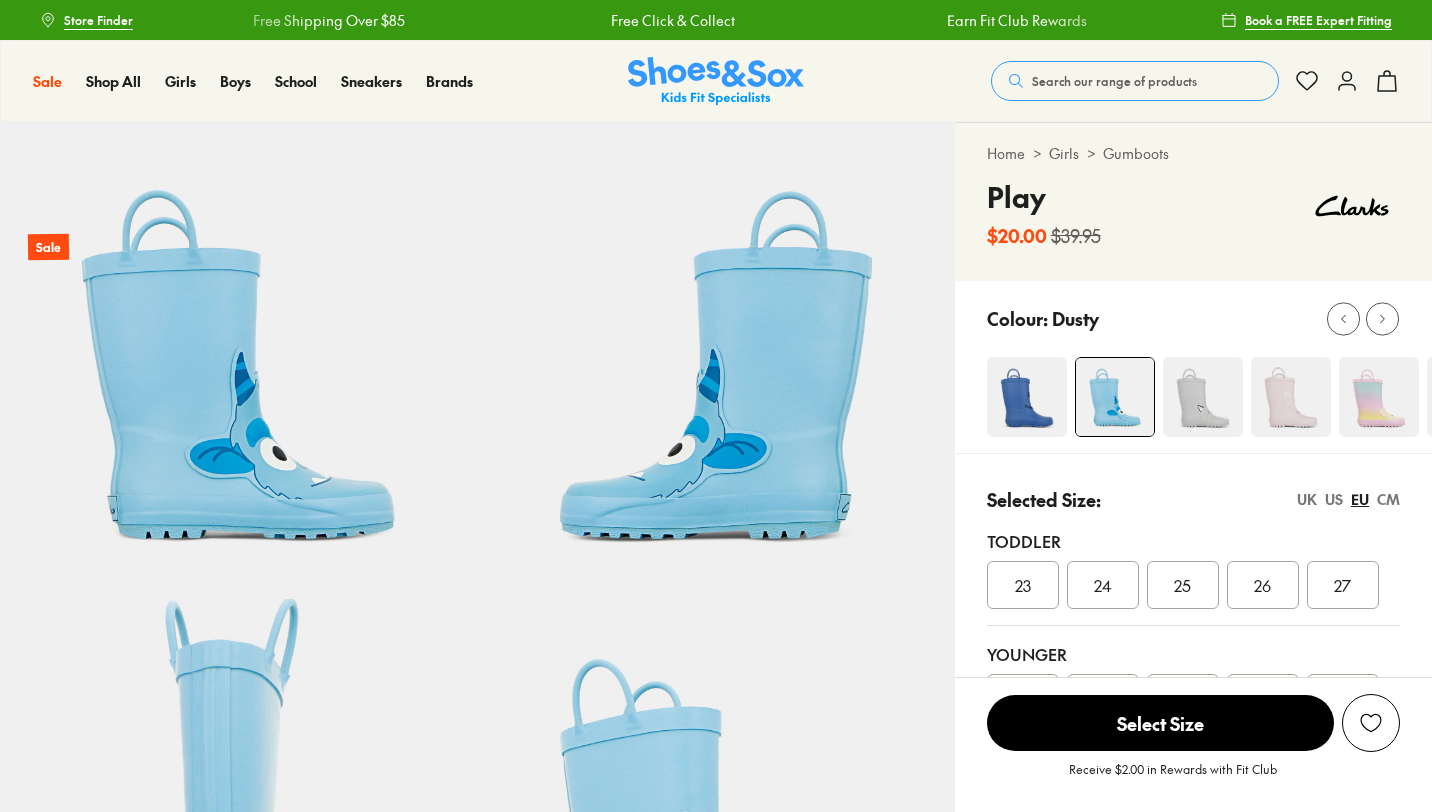 scroll, scrollTop: 0, scrollLeft: 0, axis: both 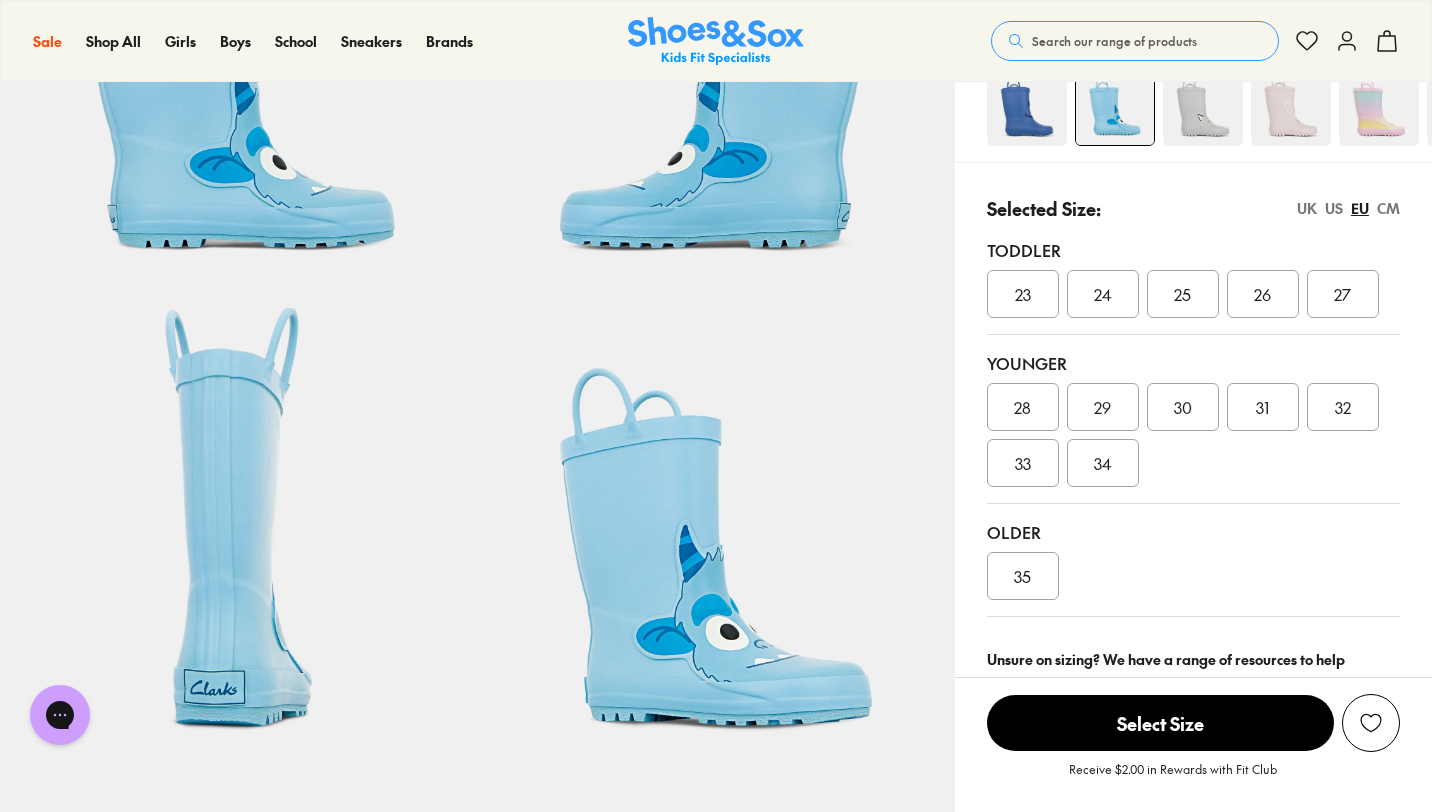 select on "*" 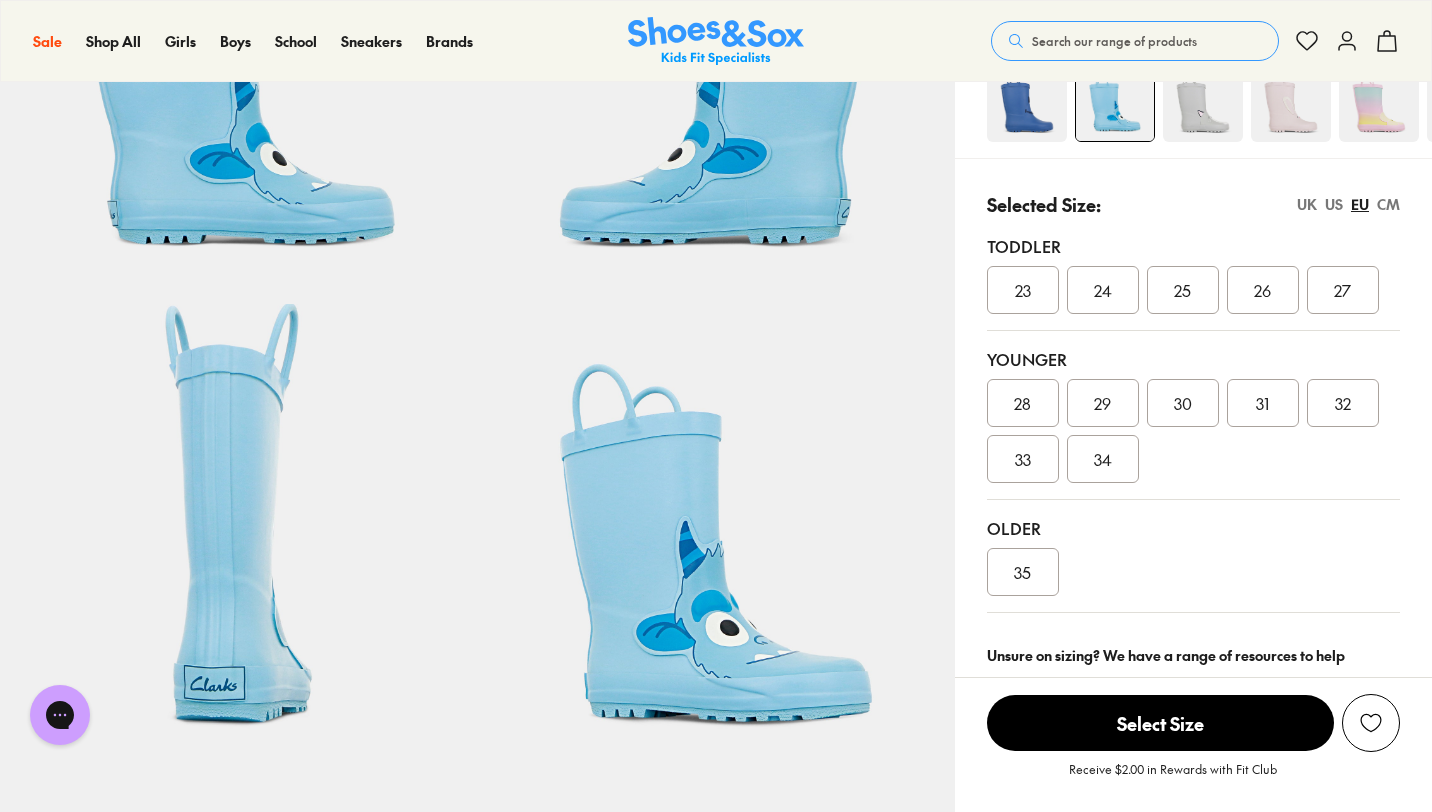 click on "UK" at bounding box center [1307, 204] 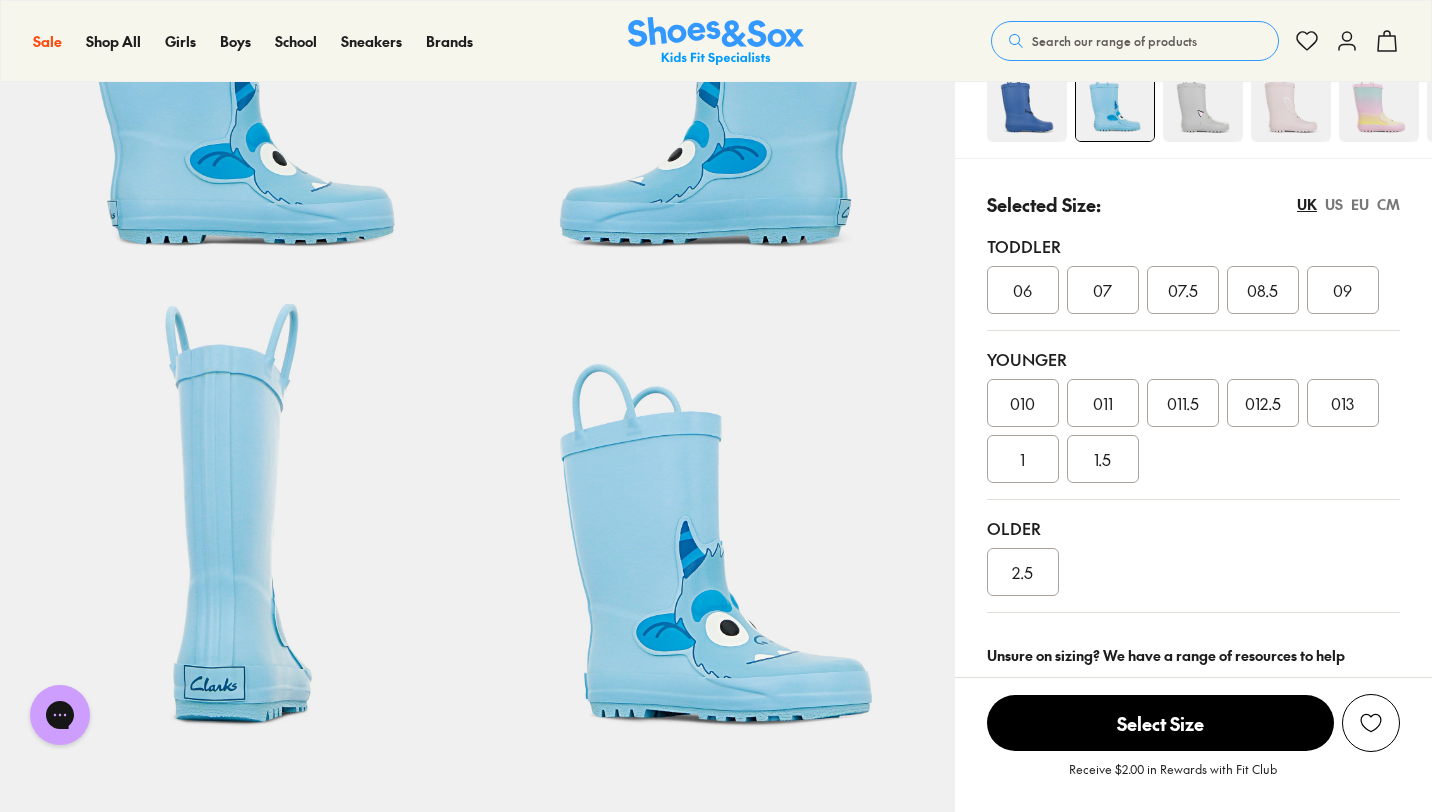 click on "UK" at bounding box center [1307, 204] 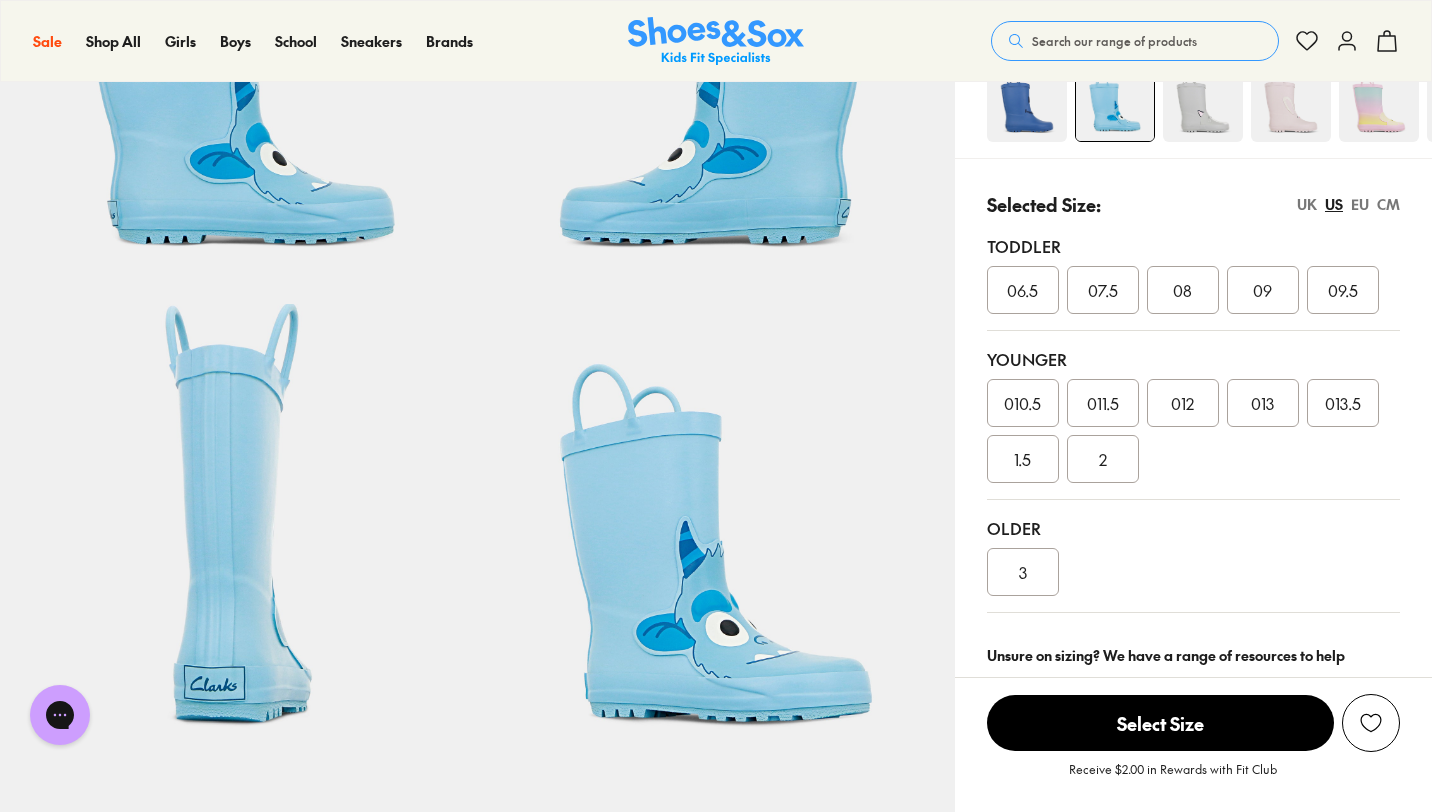 click on "EU" at bounding box center [1360, 204] 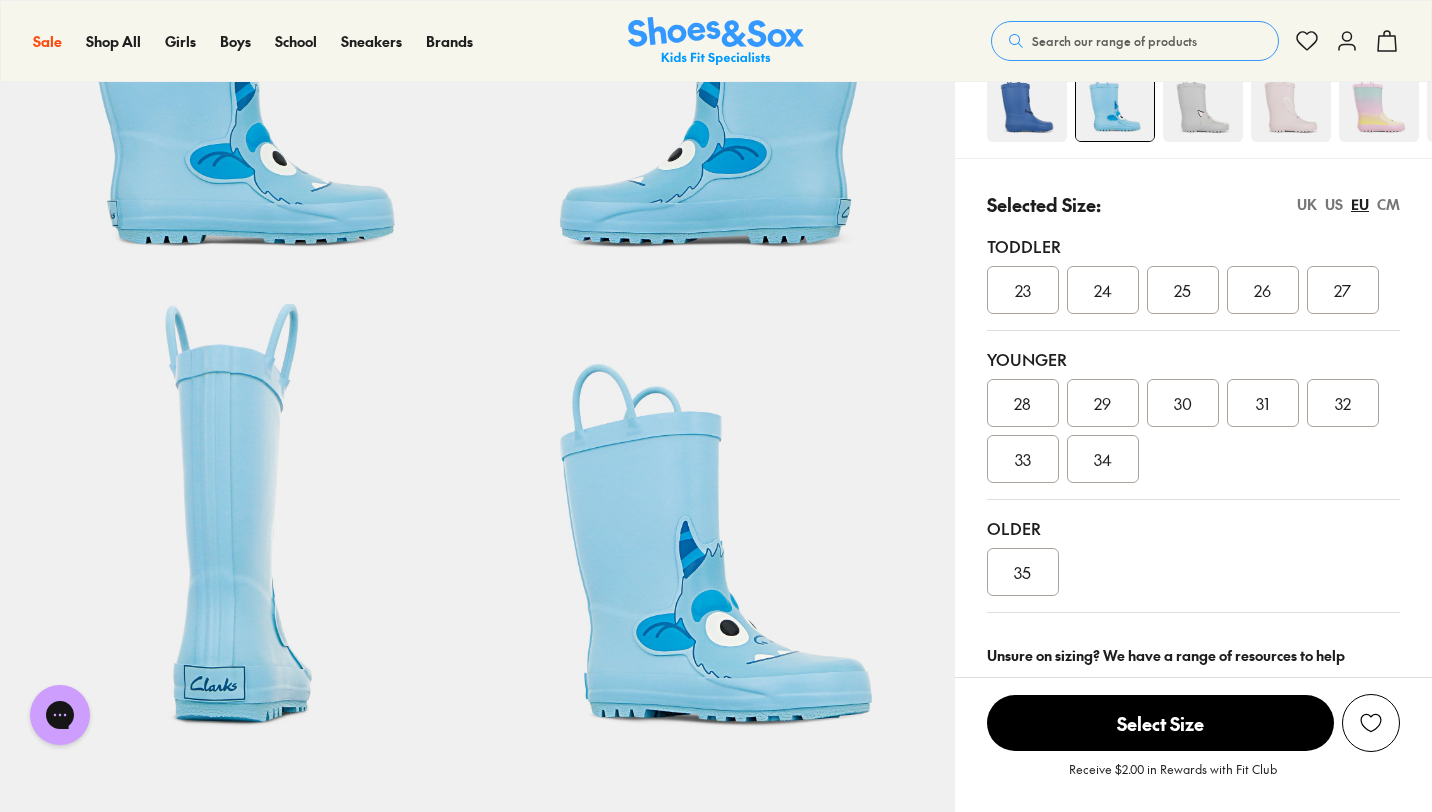 click on "UK" at bounding box center (1307, 204) 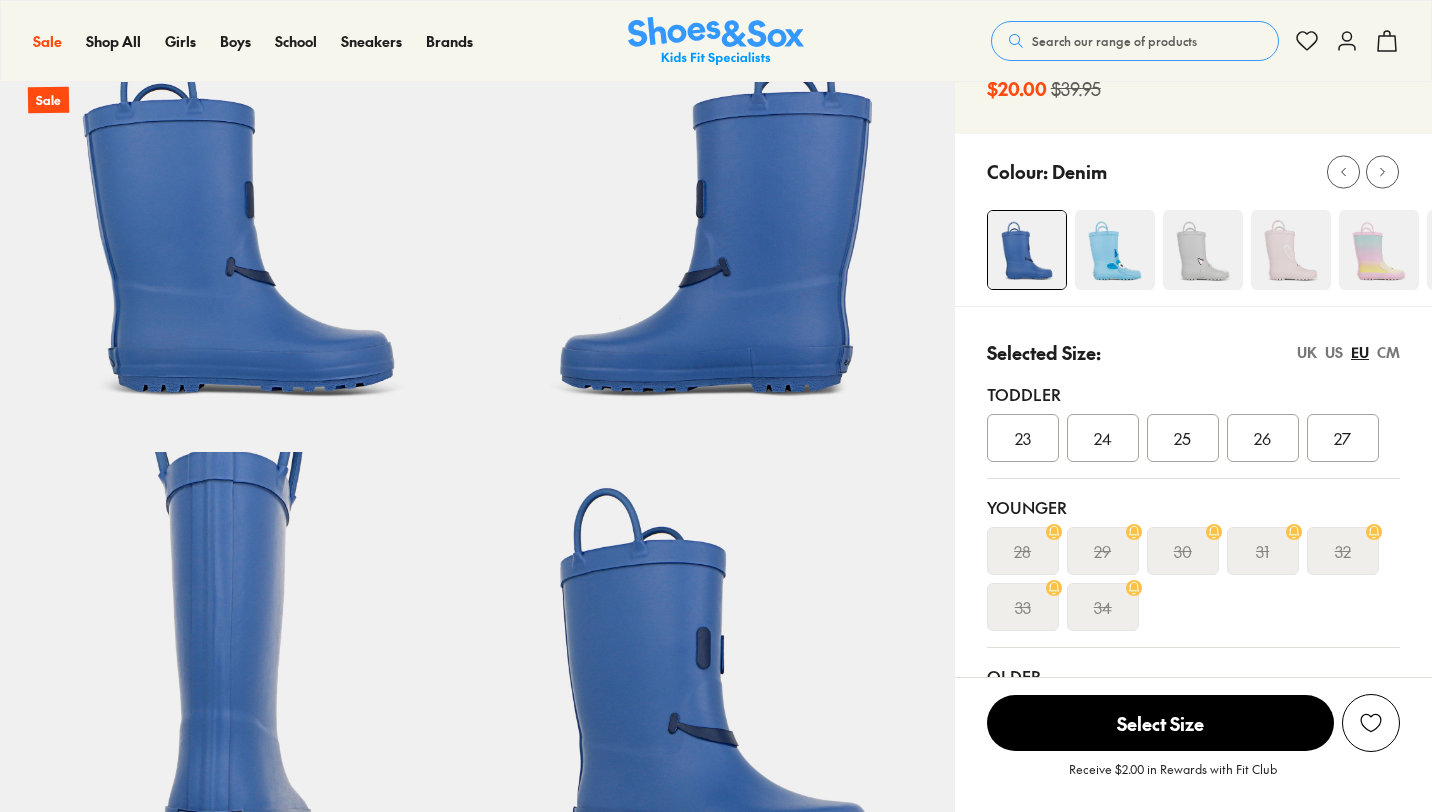 scroll, scrollTop: 147, scrollLeft: 0, axis: vertical 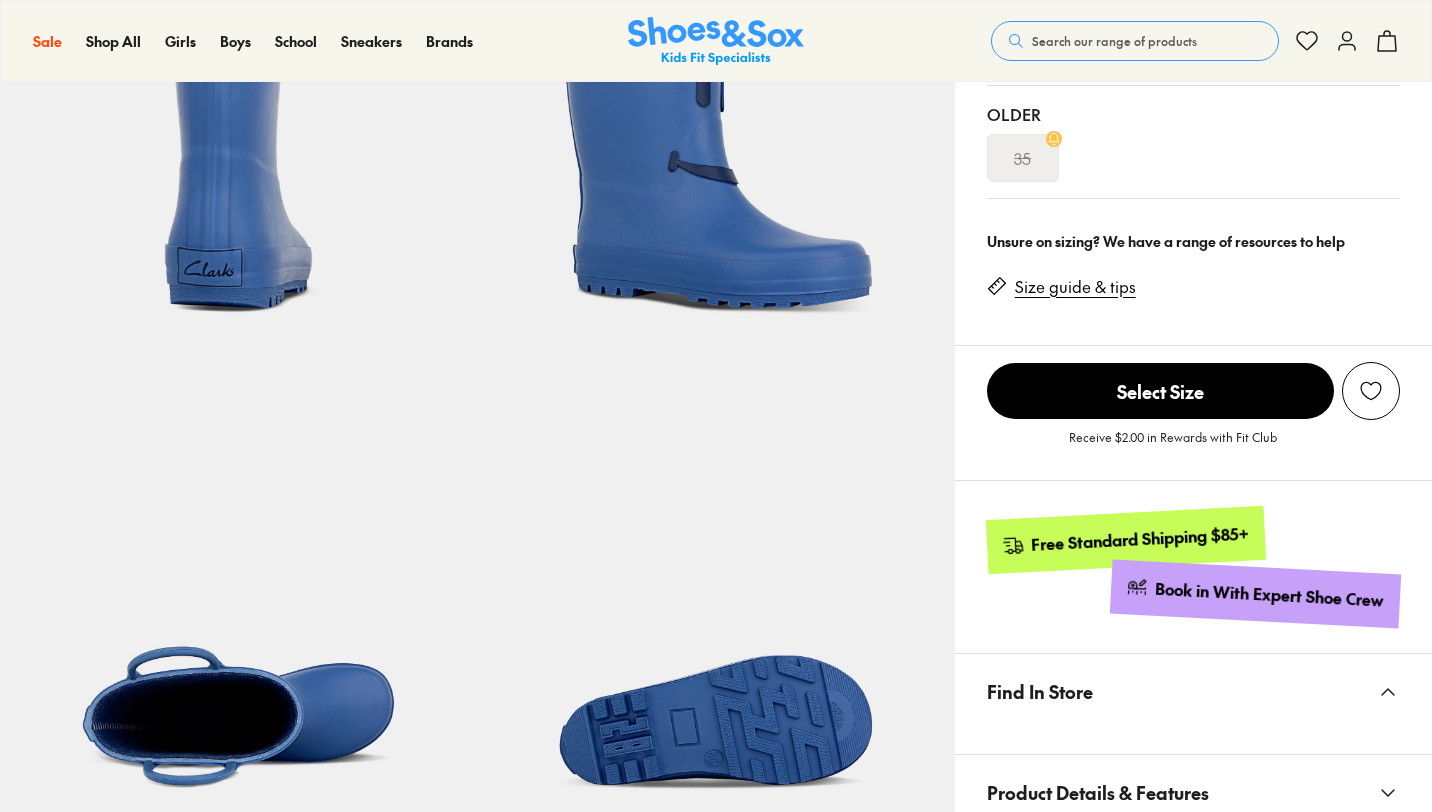 select on "*" 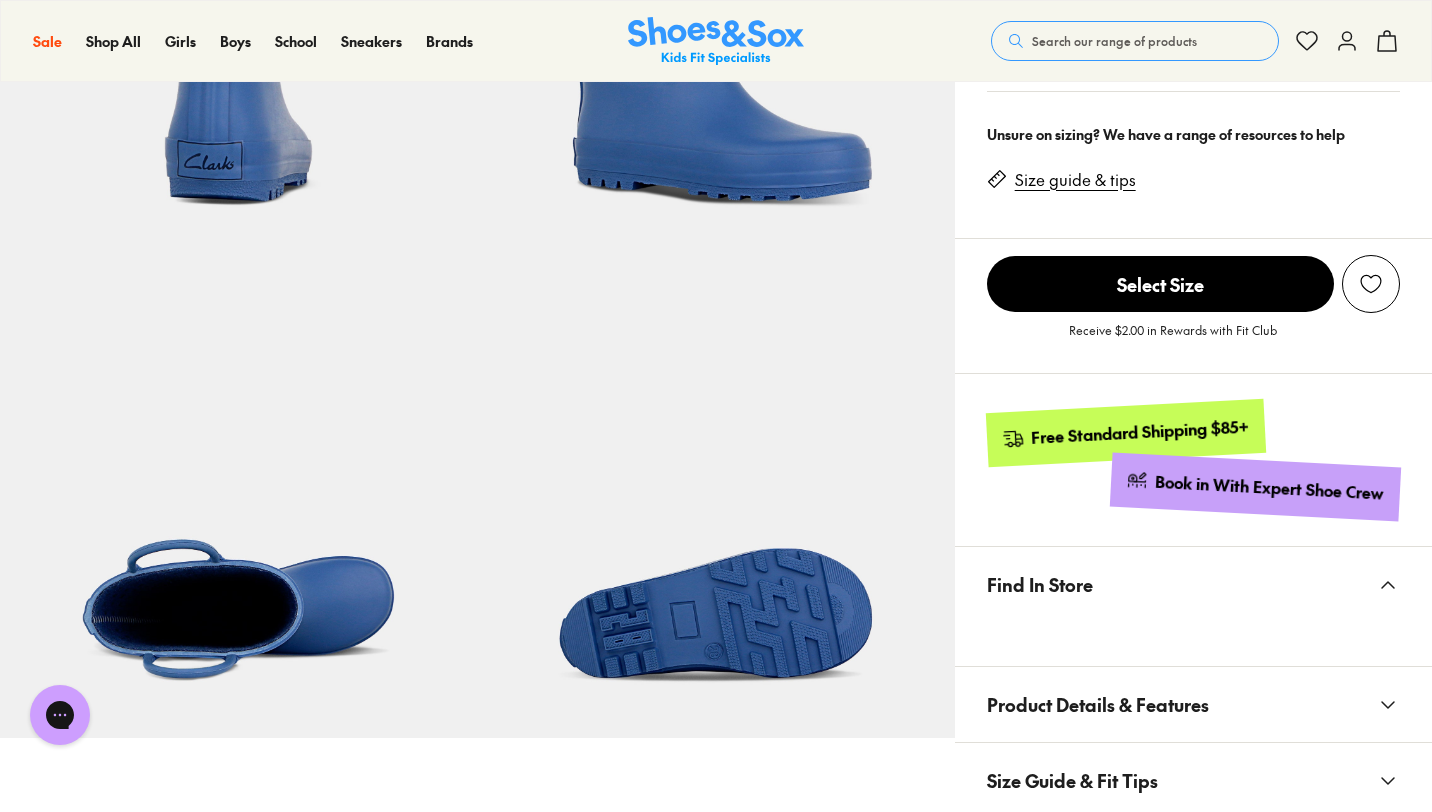 scroll, scrollTop: 0, scrollLeft: 0, axis: both 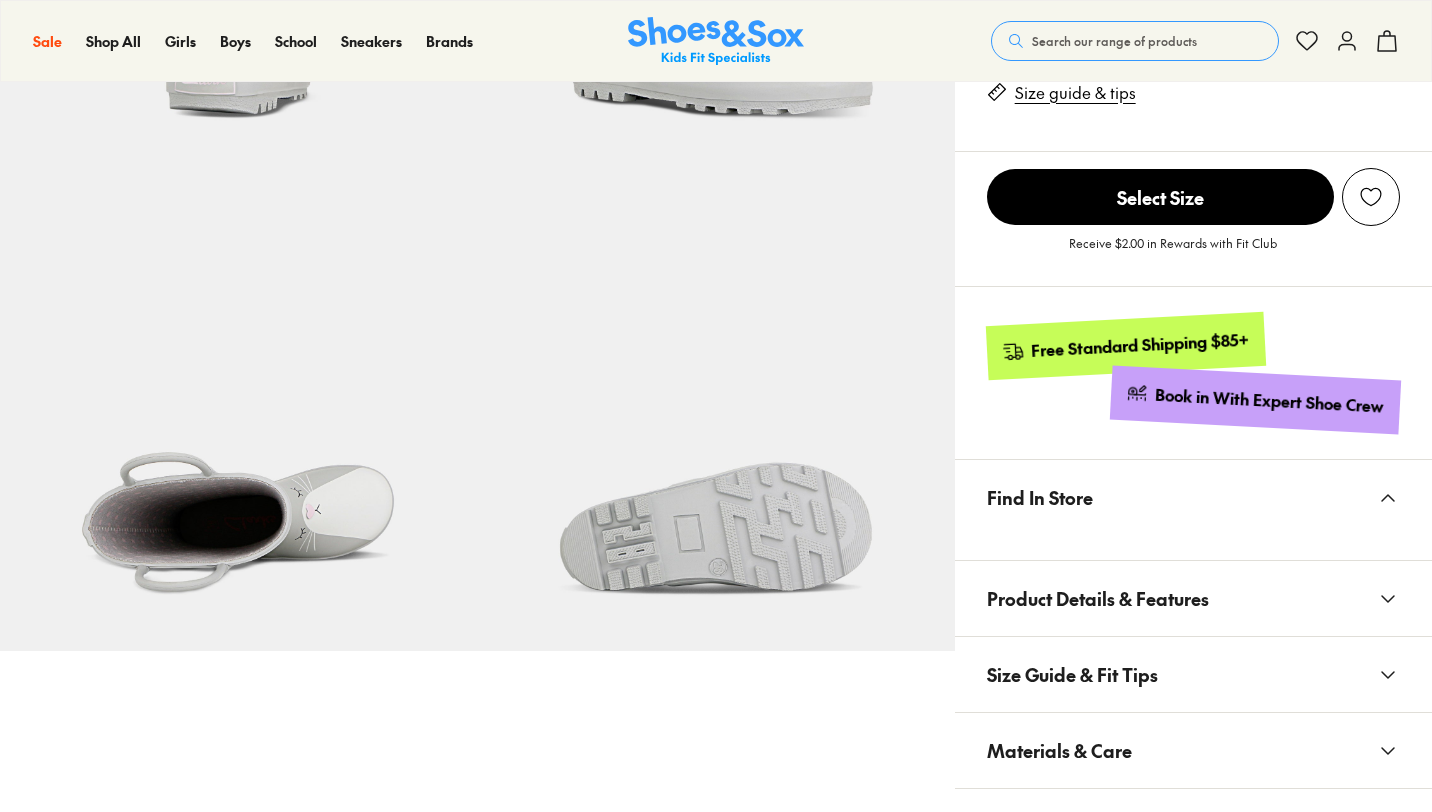 select on "*" 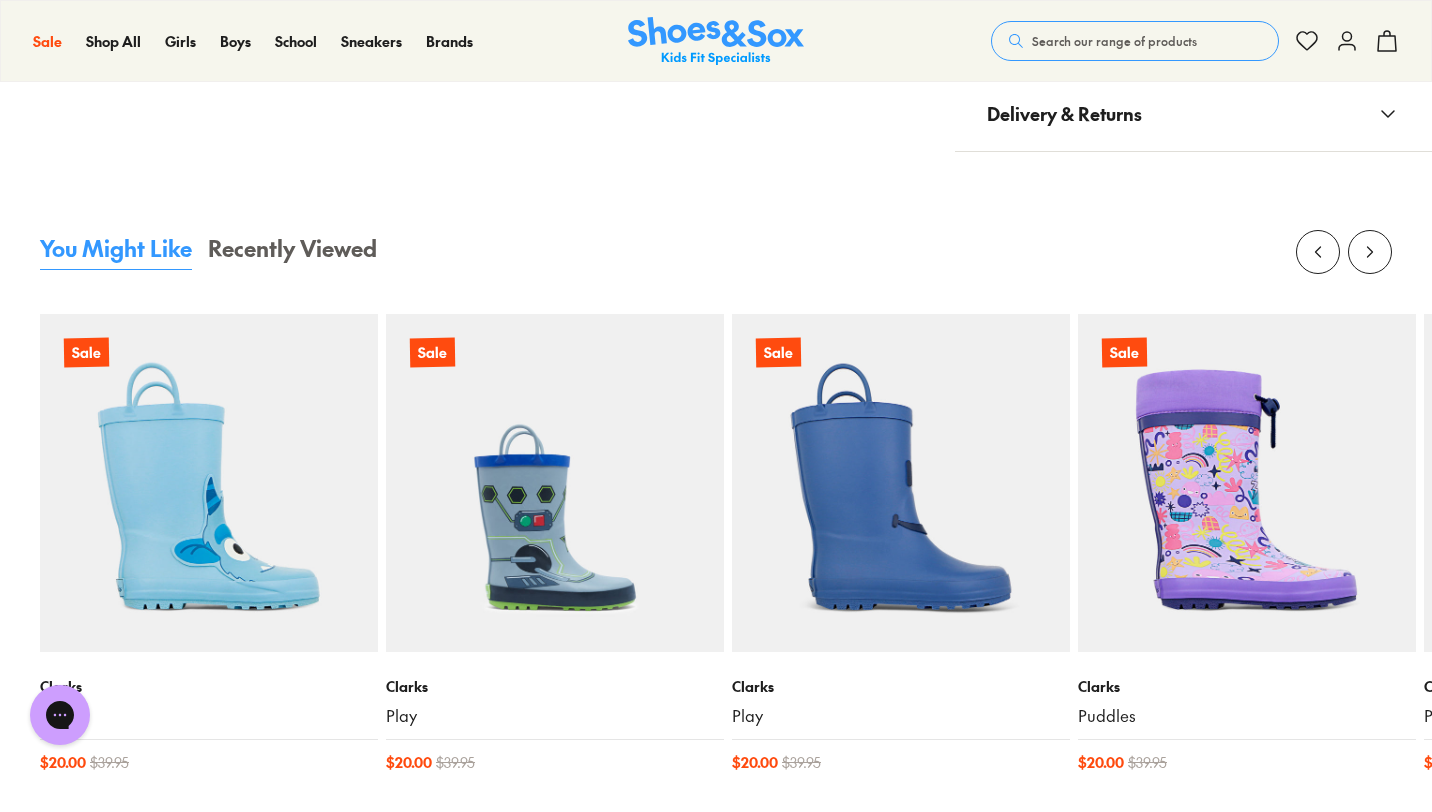 scroll, scrollTop: 1618, scrollLeft: 0, axis: vertical 